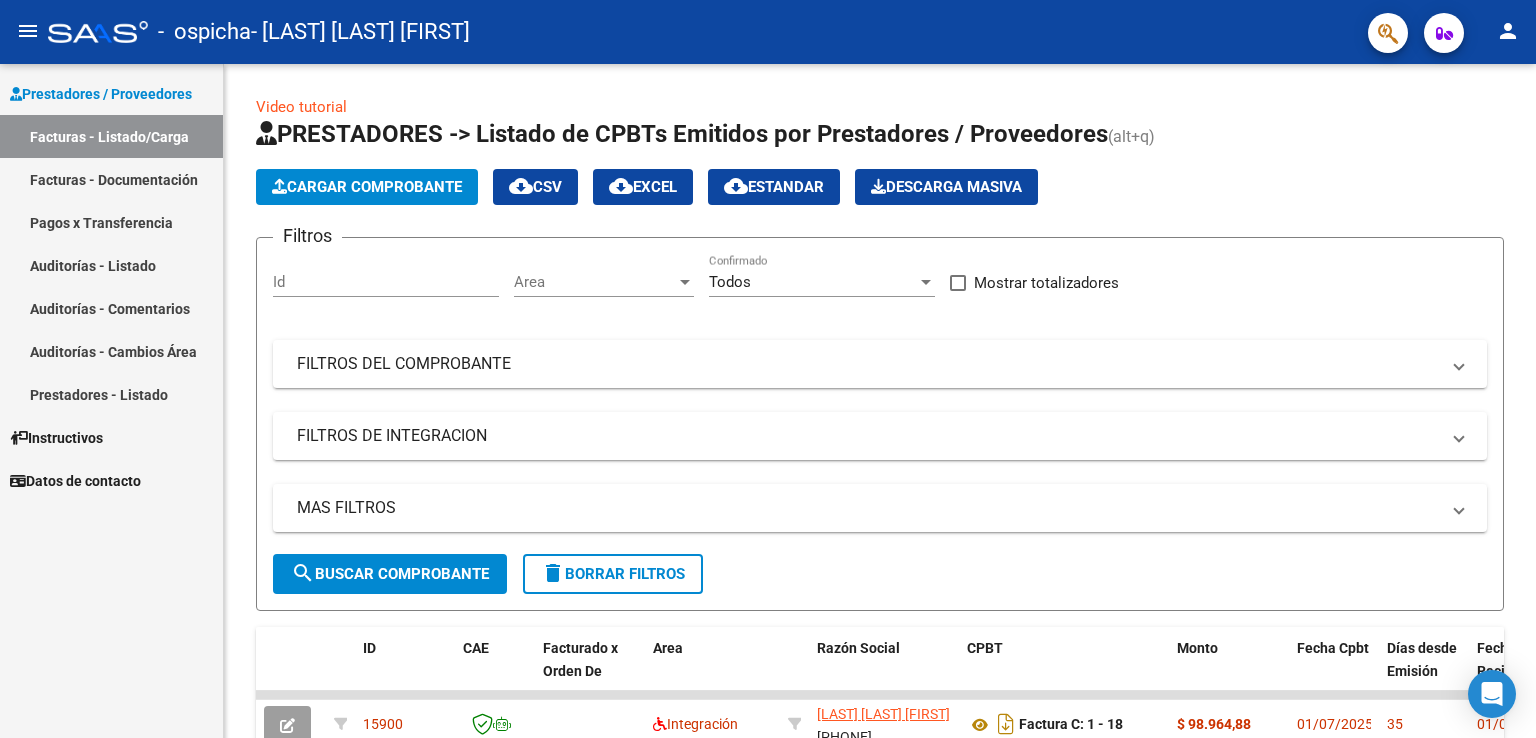 scroll, scrollTop: 0, scrollLeft: 0, axis: both 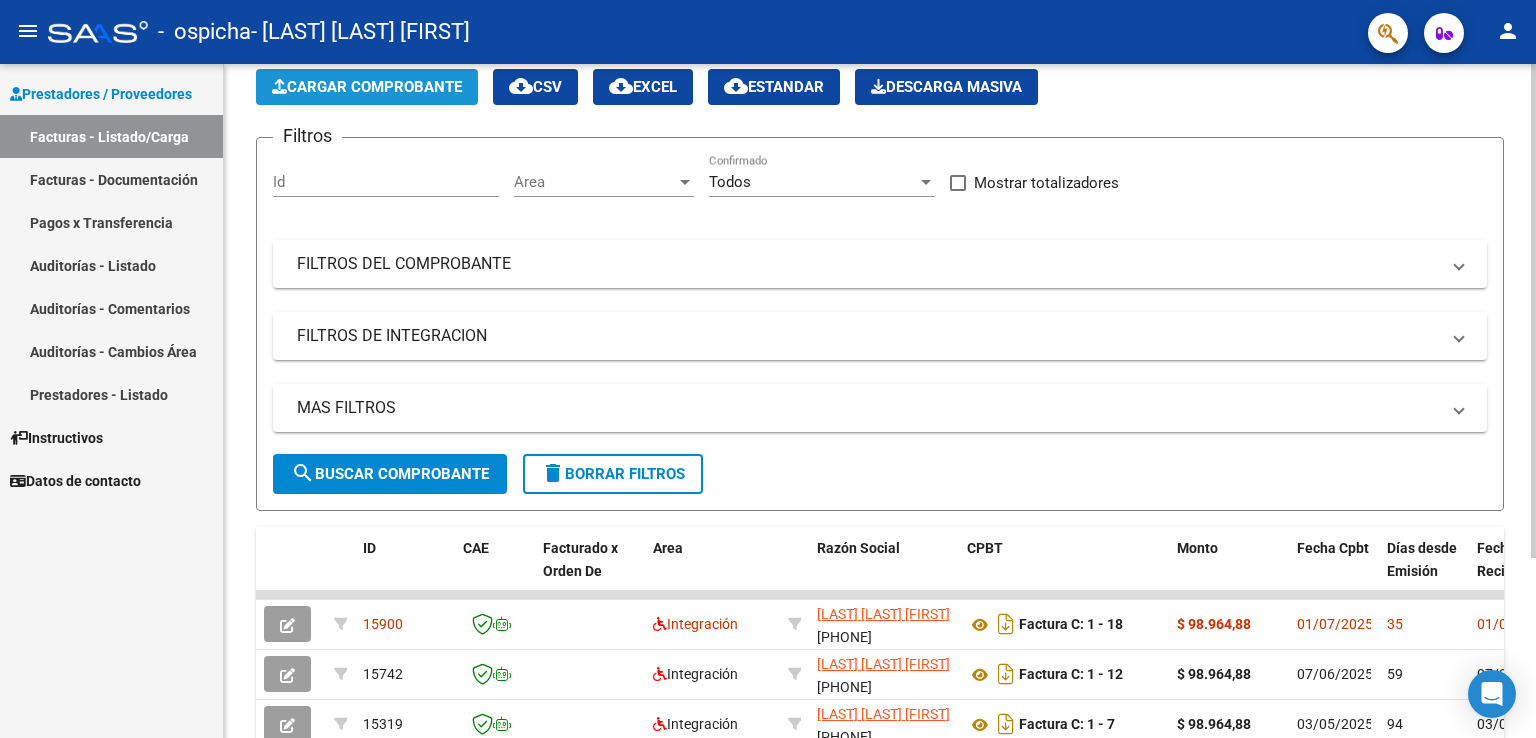 click on "Cargar Comprobante" 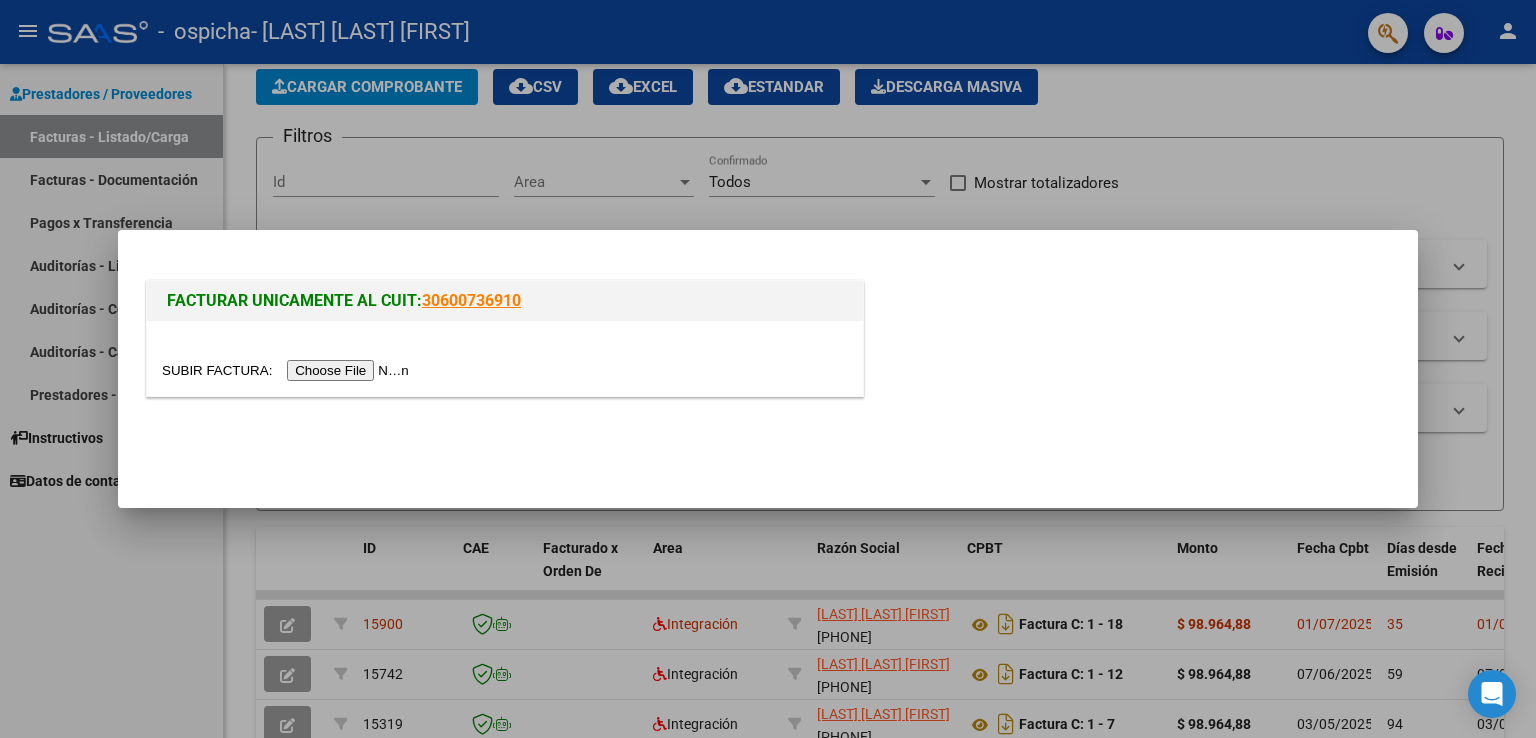 click at bounding box center (288, 370) 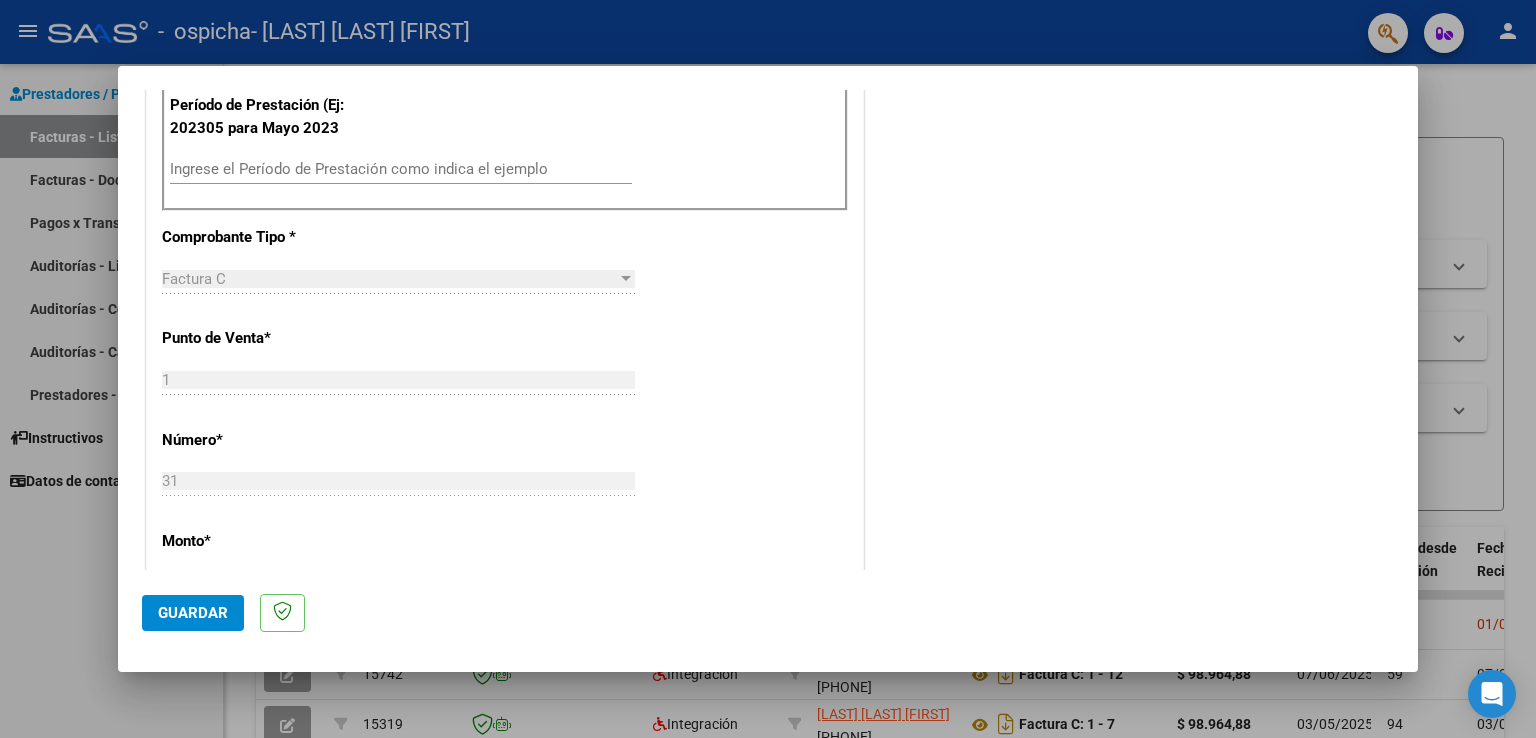scroll, scrollTop: 500, scrollLeft: 0, axis: vertical 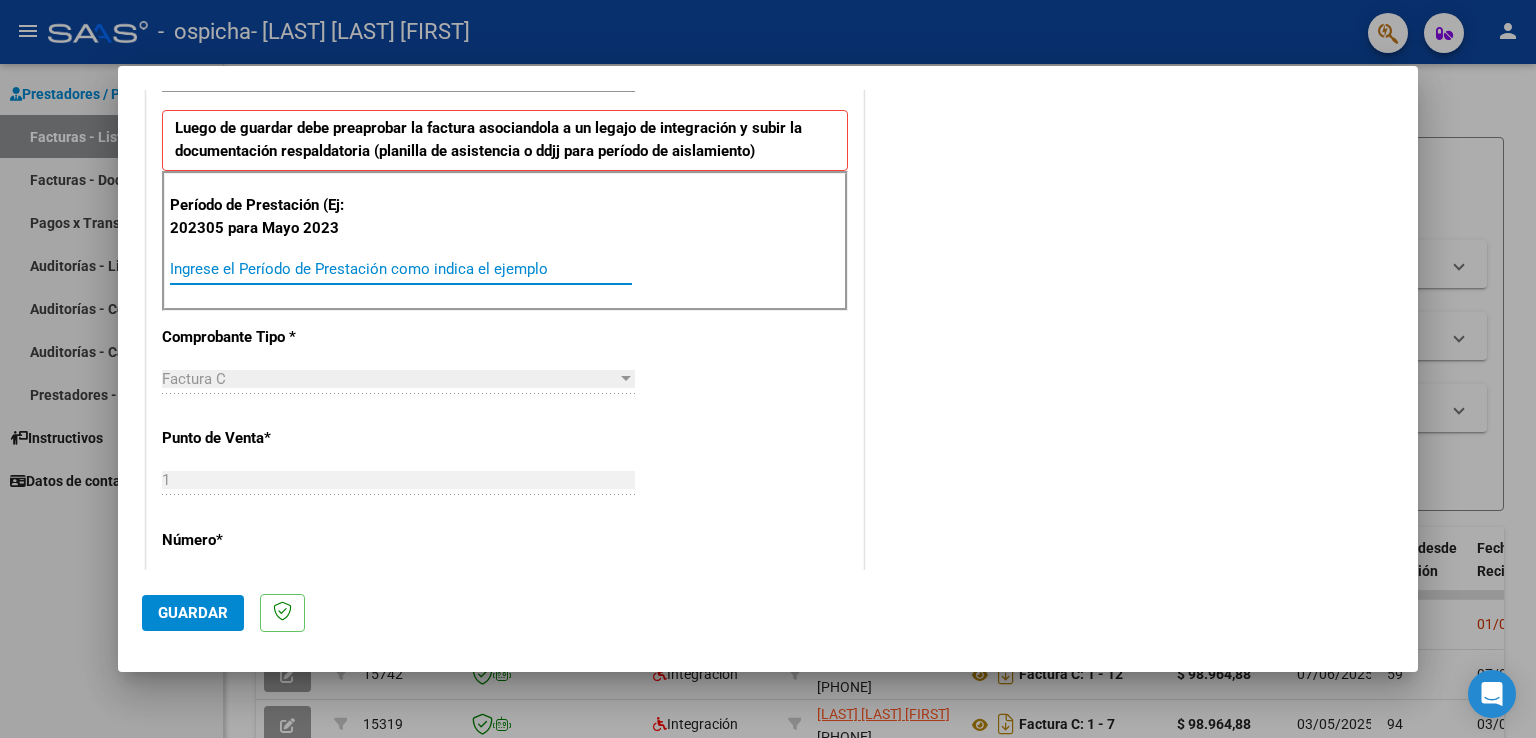 click on "Ingrese el Período de Prestación como indica el ejemplo" at bounding box center (401, 269) 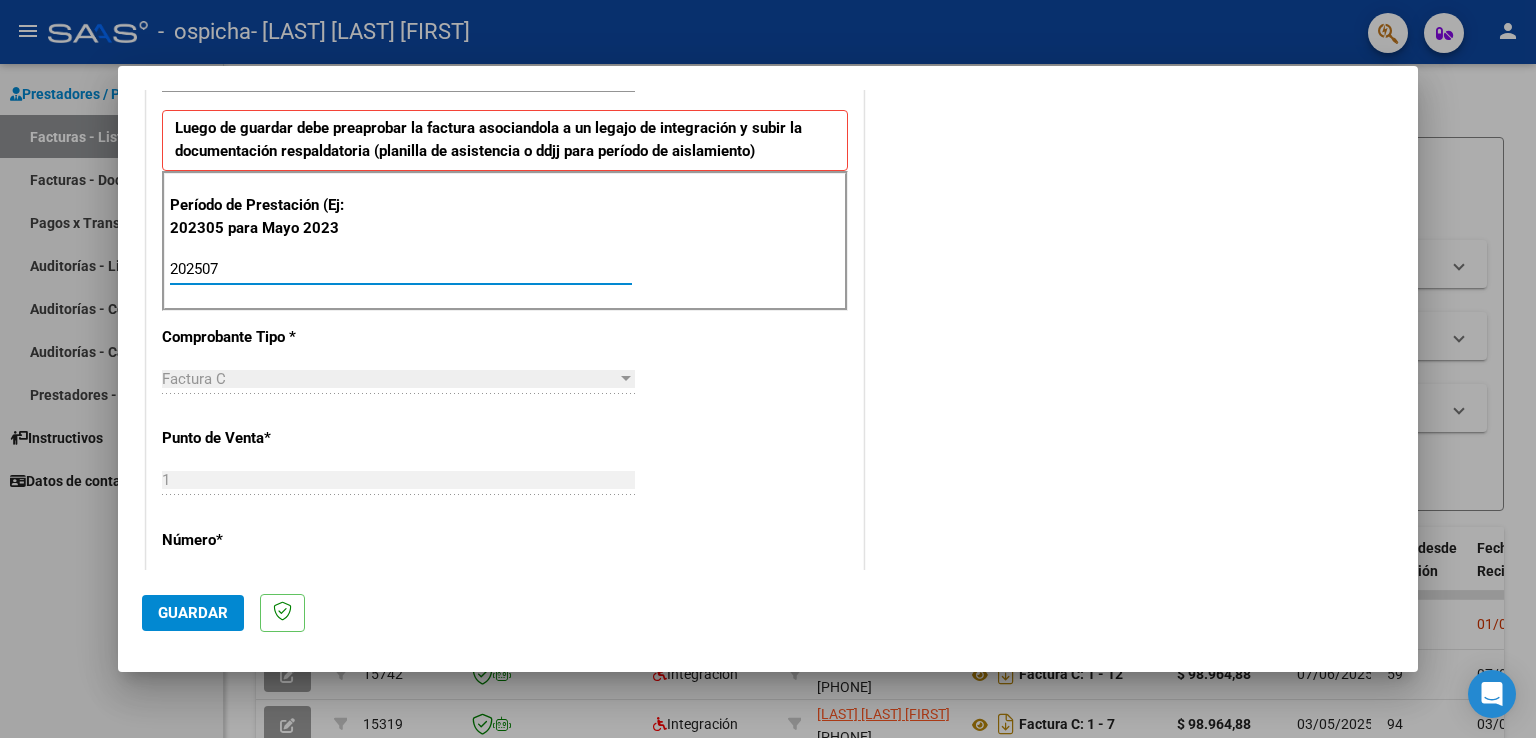 type on "202507" 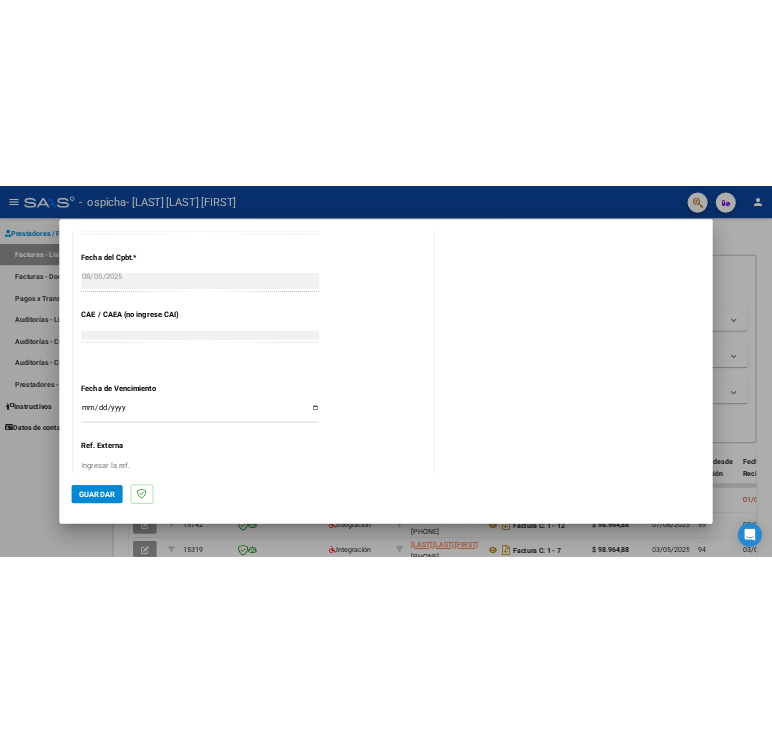 scroll, scrollTop: 1200, scrollLeft: 0, axis: vertical 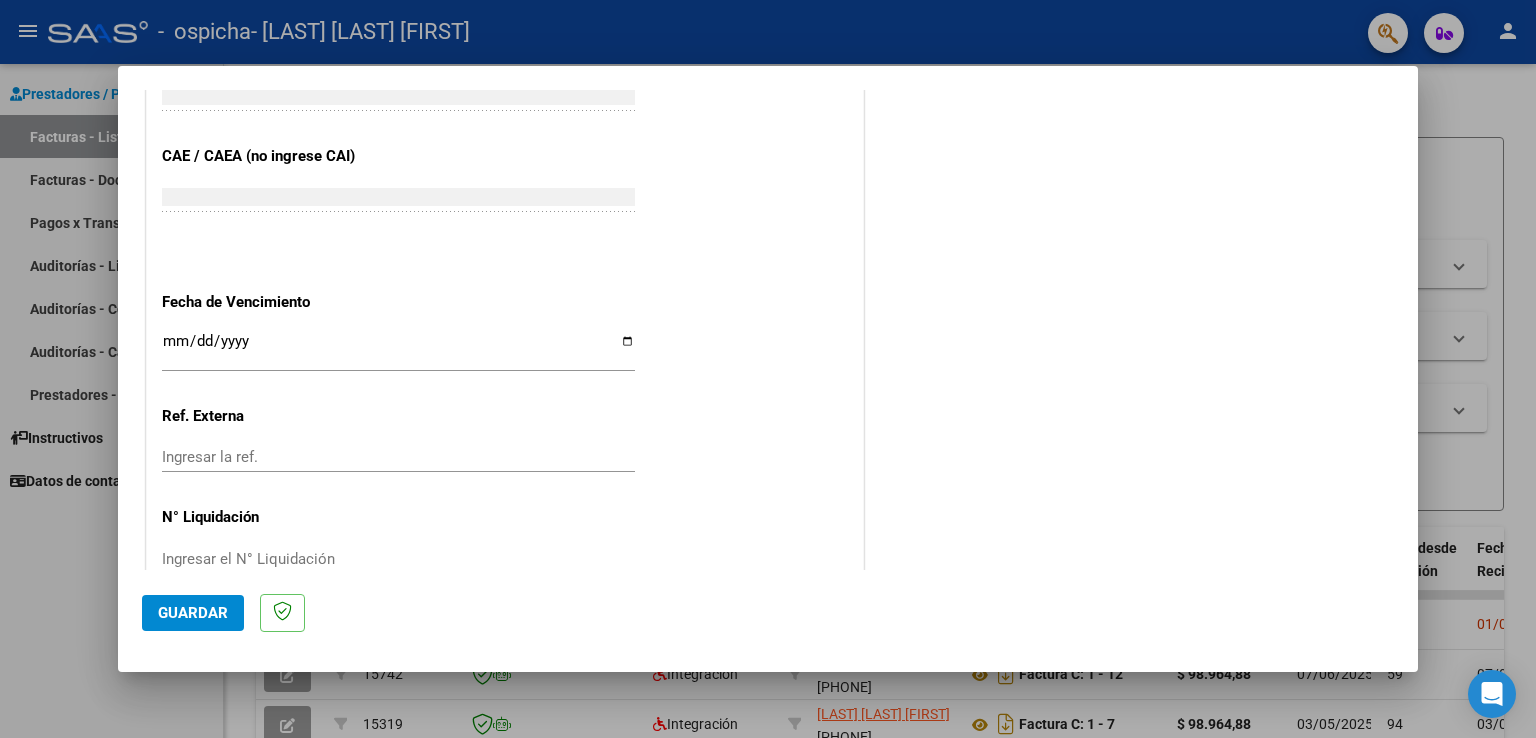 click on "Ingresar la fecha" at bounding box center [398, 349] 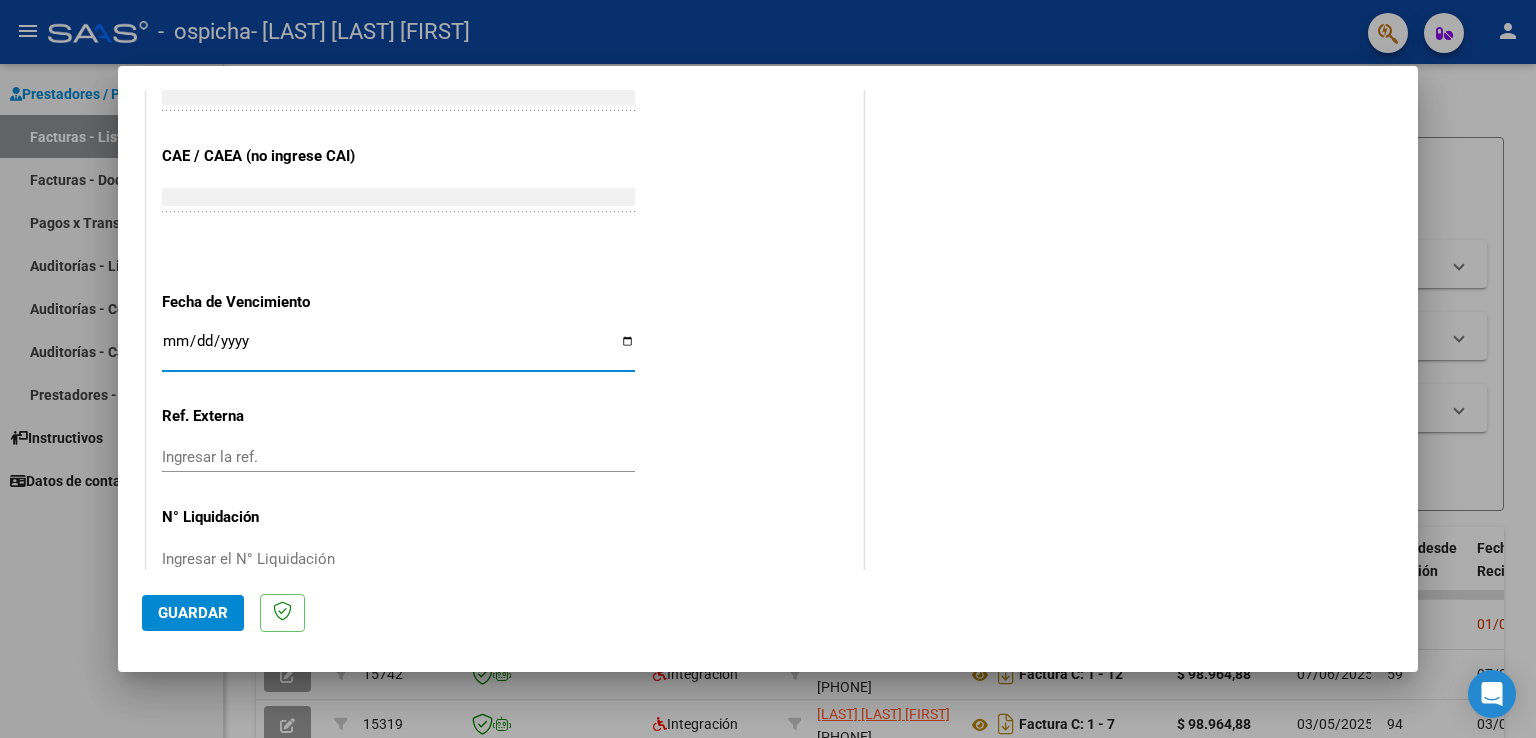 click on "Ingresar la fecha" at bounding box center (398, 349) 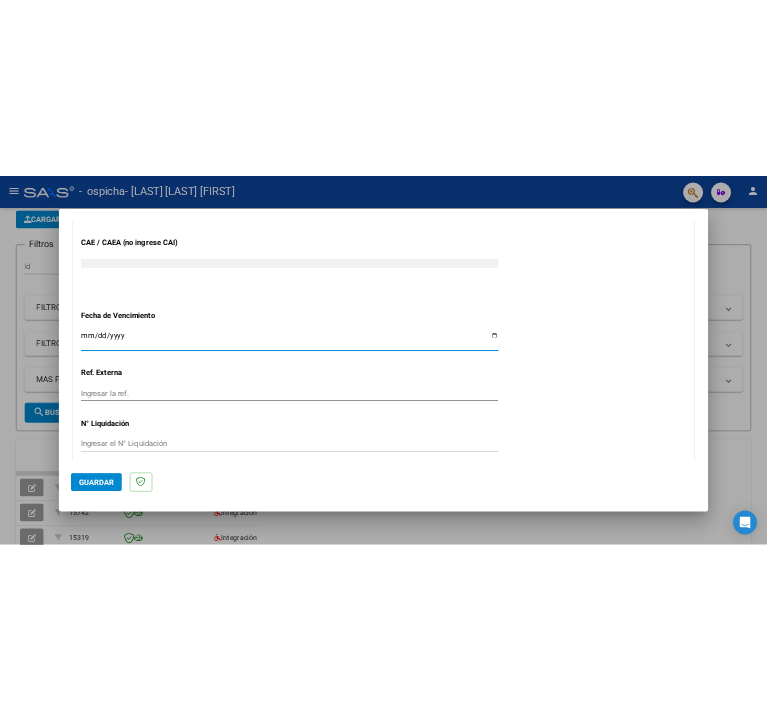 scroll, scrollTop: 132, scrollLeft: 0, axis: vertical 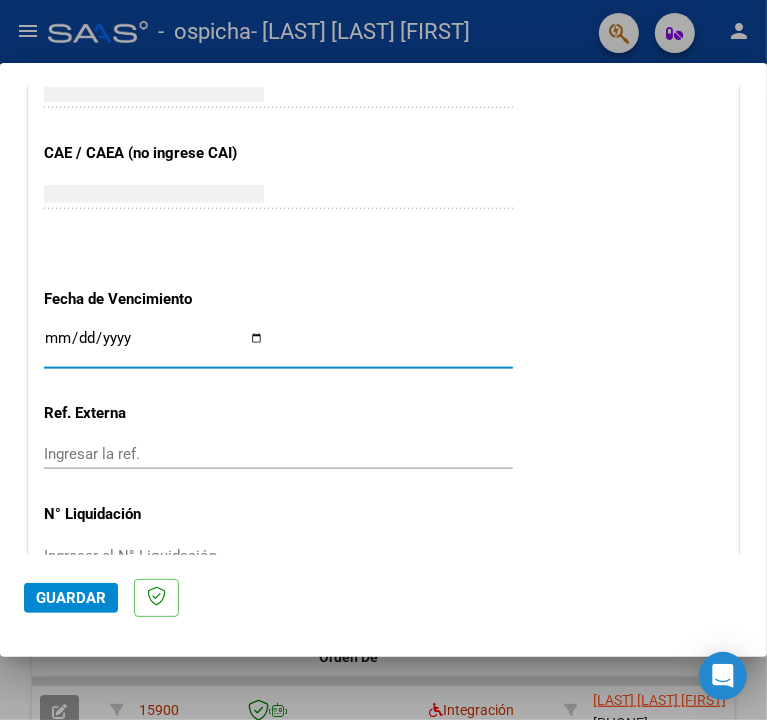 type on "2025-08-20" 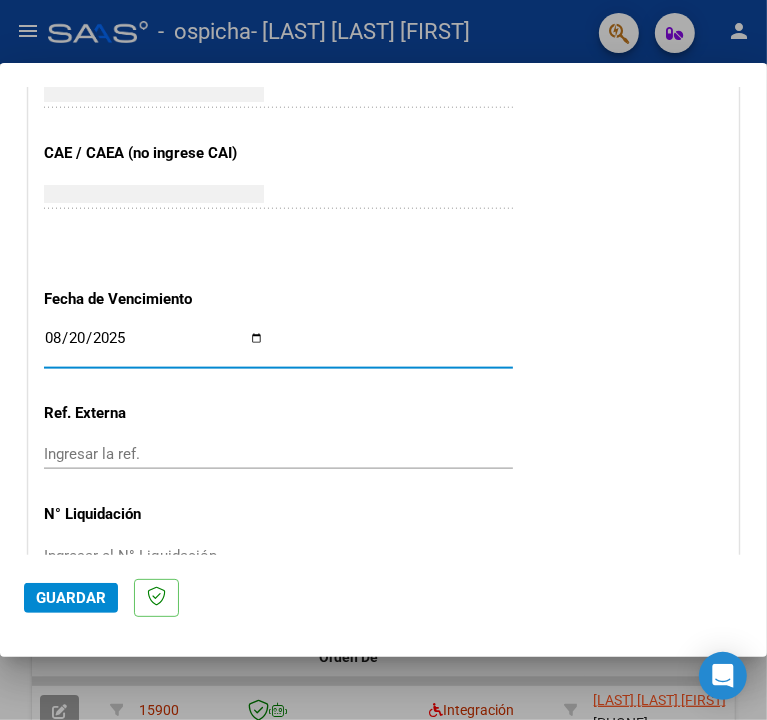 click on "Ingresar la ref." at bounding box center (154, 454) 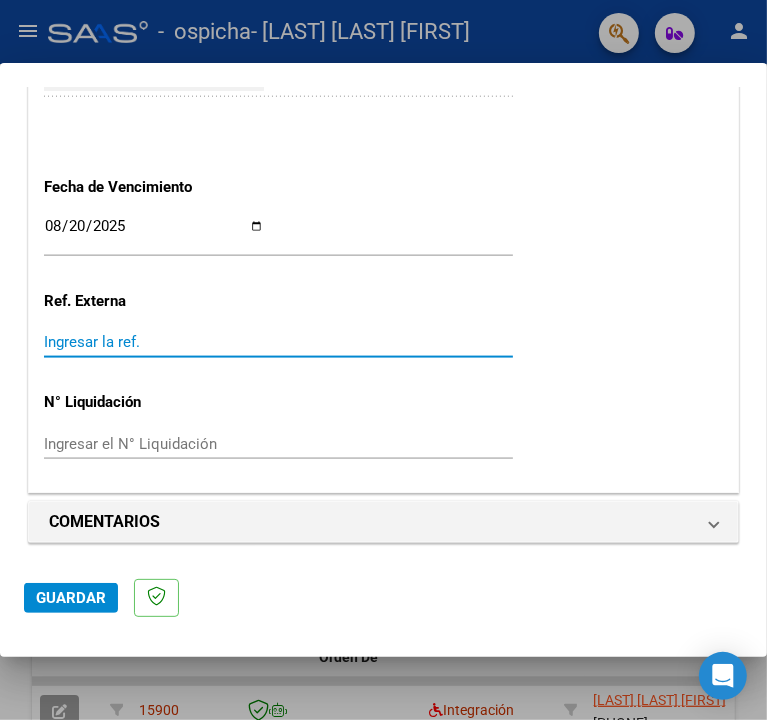 scroll, scrollTop: 1312, scrollLeft: 0, axis: vertical 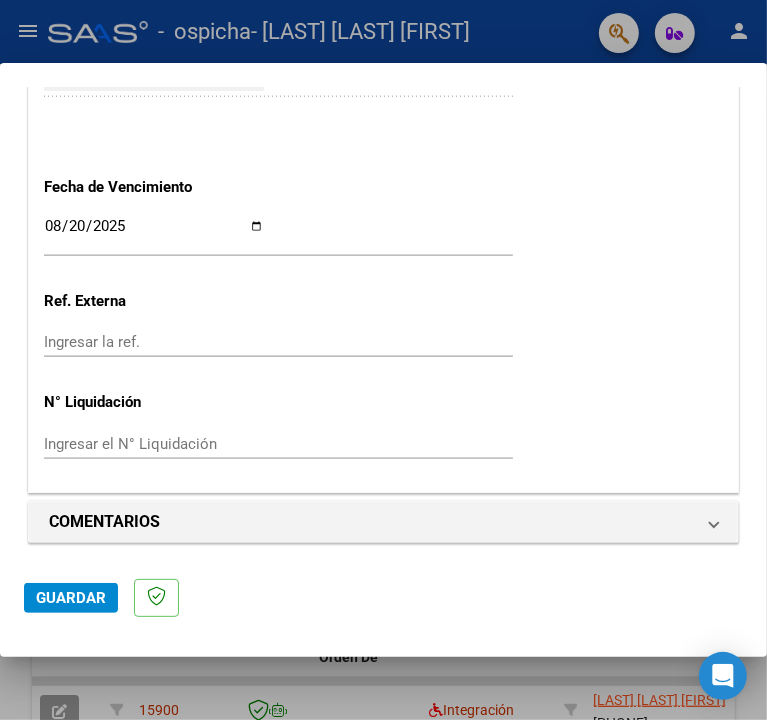 click on "Ingresar la ref." at bounding box center (154, 342) 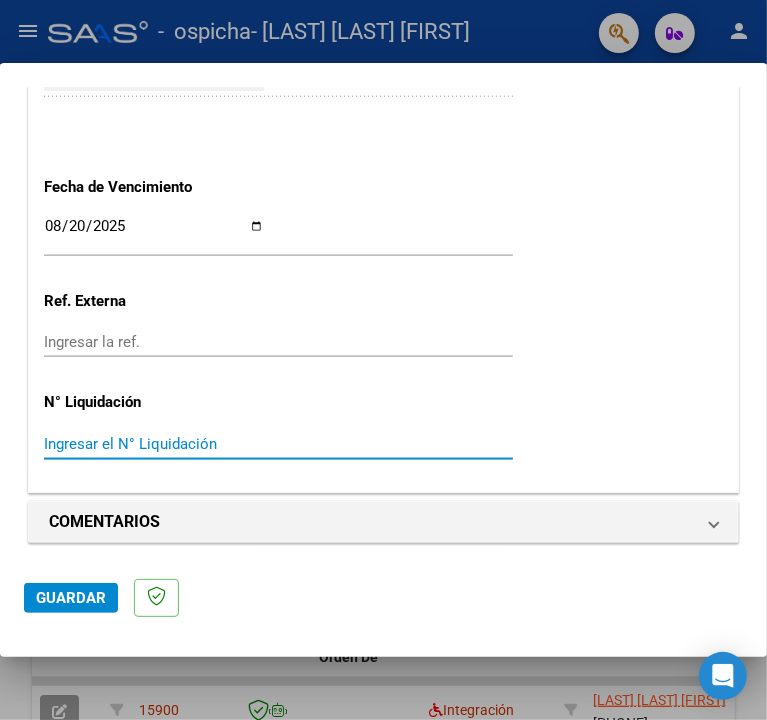 click on "Ingresar el N° Liquidación" at bounding box center [154, 444] 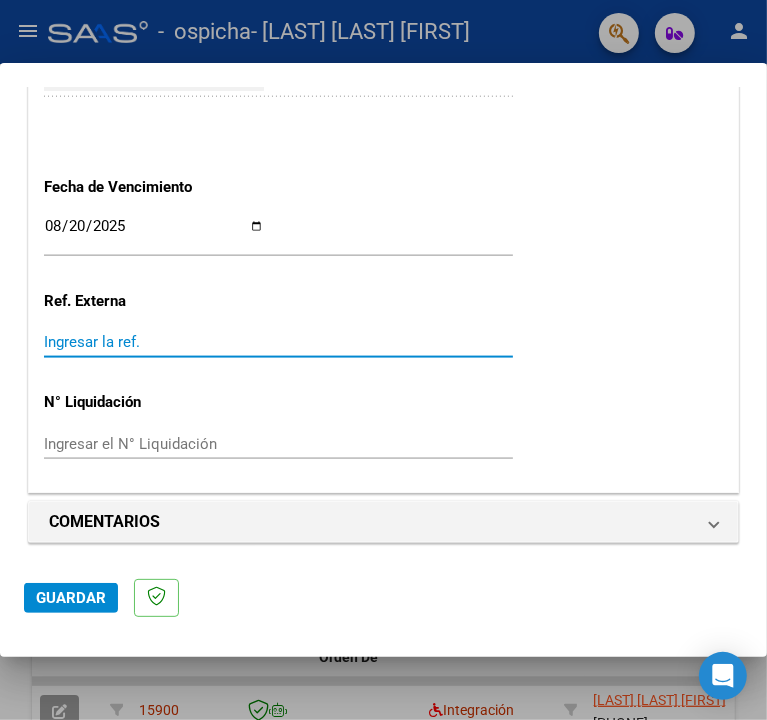 click on "Ingresar la ref." at bounding box center (154, 342) 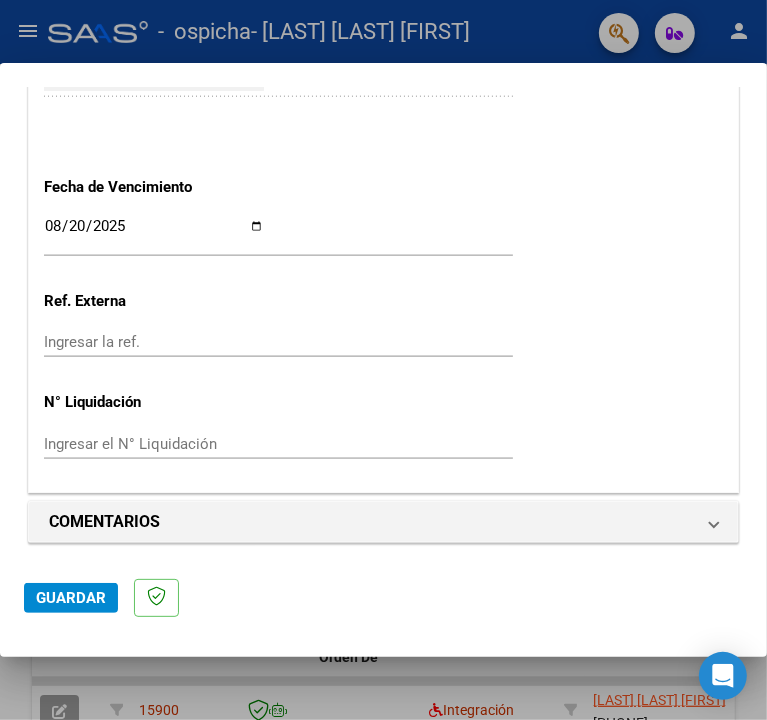 click on "Ingresar el N° Liquidación" 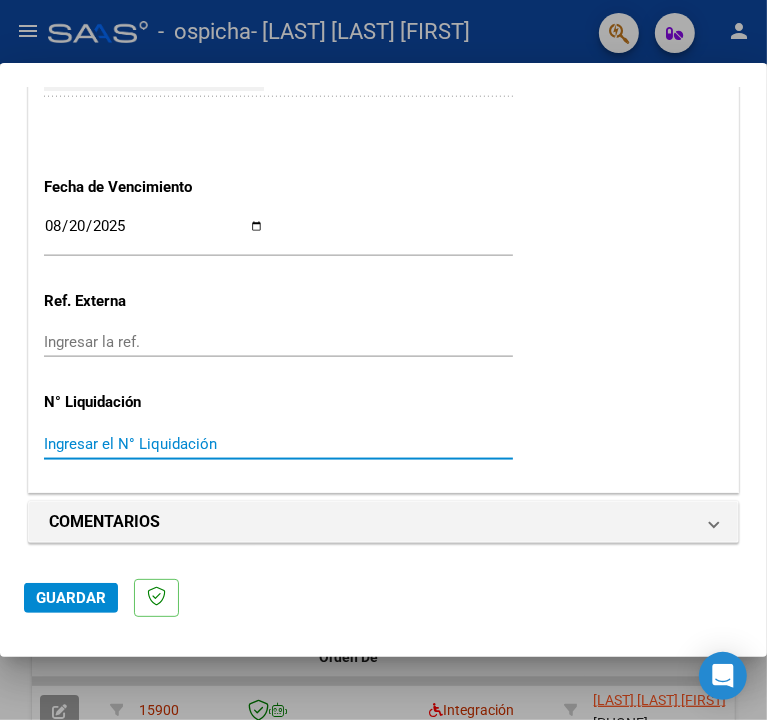 click on "Ingresar el N° Liquidación" at bounding box center [154, 444] 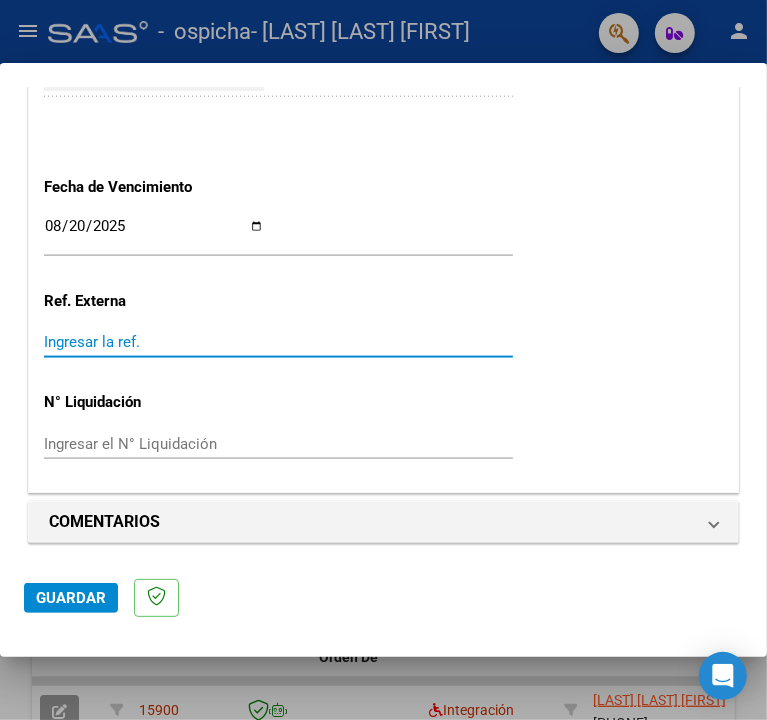 click on "Ingresar la ref." at bounding box center [154, 342] 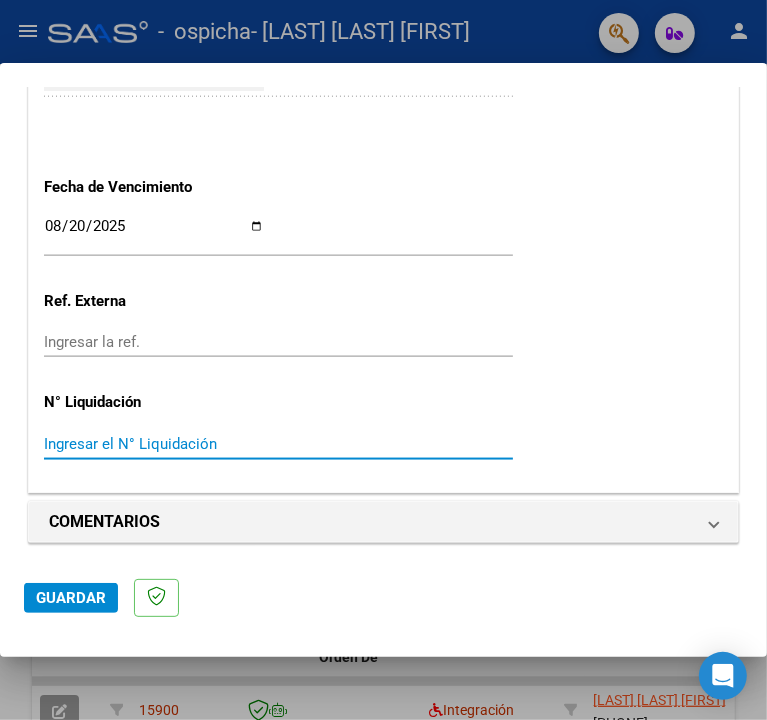click on "Ingresar el N° Liquidación" at bounding box center [154, 444] 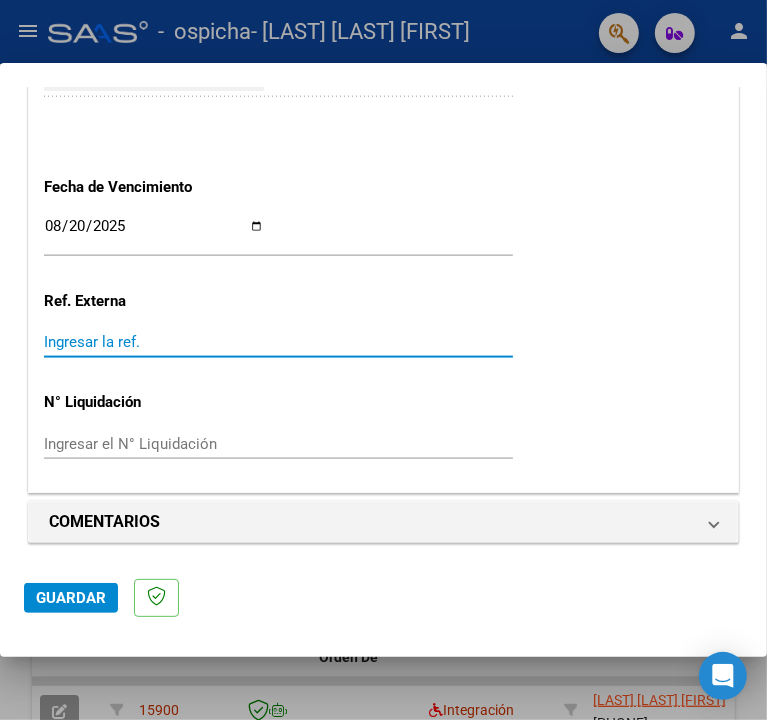 click on "Ingresar la ref." at bounding box center [154, 342] 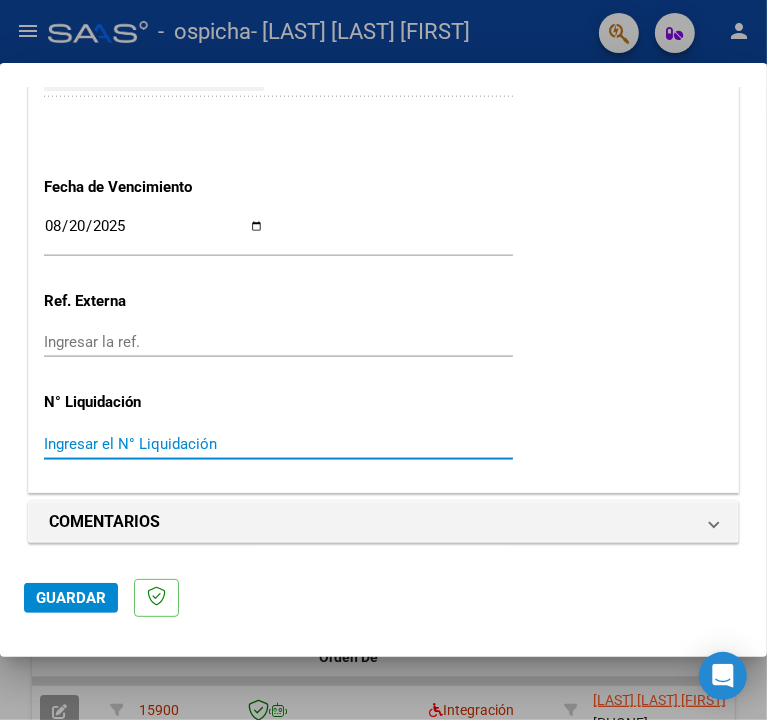click on "Ingresar el N° Liquidación" at bounding box center (154, 444) 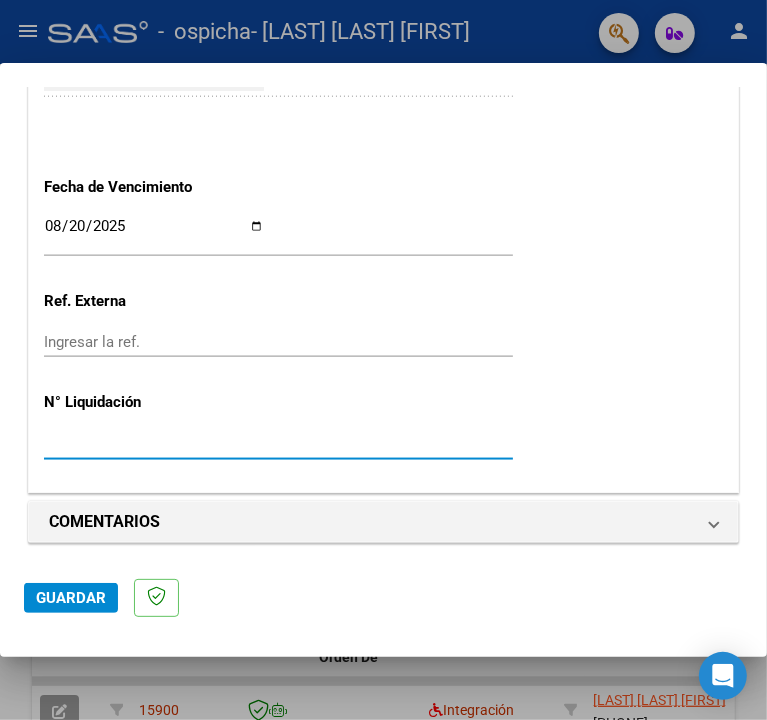 type on "[PHONE]" 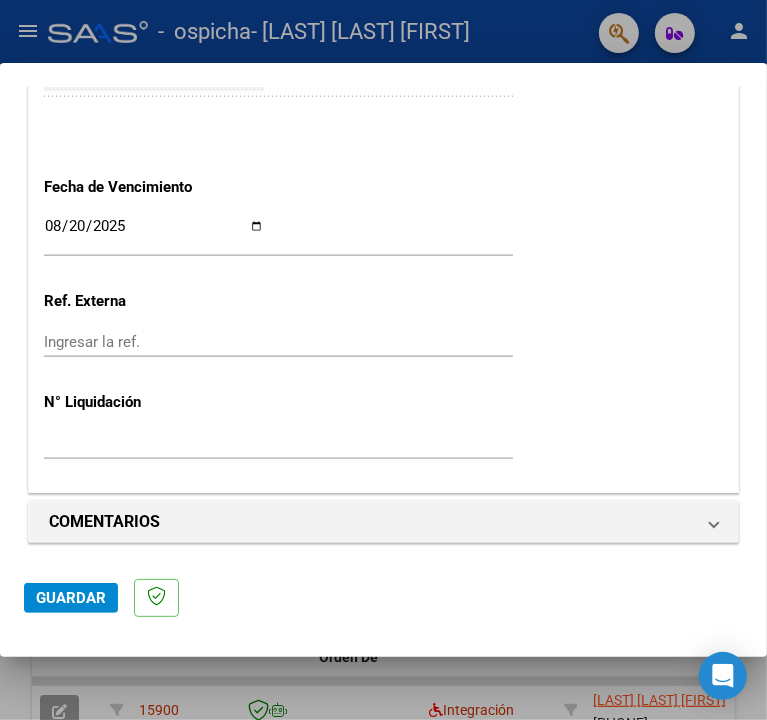 click on "Ingresar la ref." 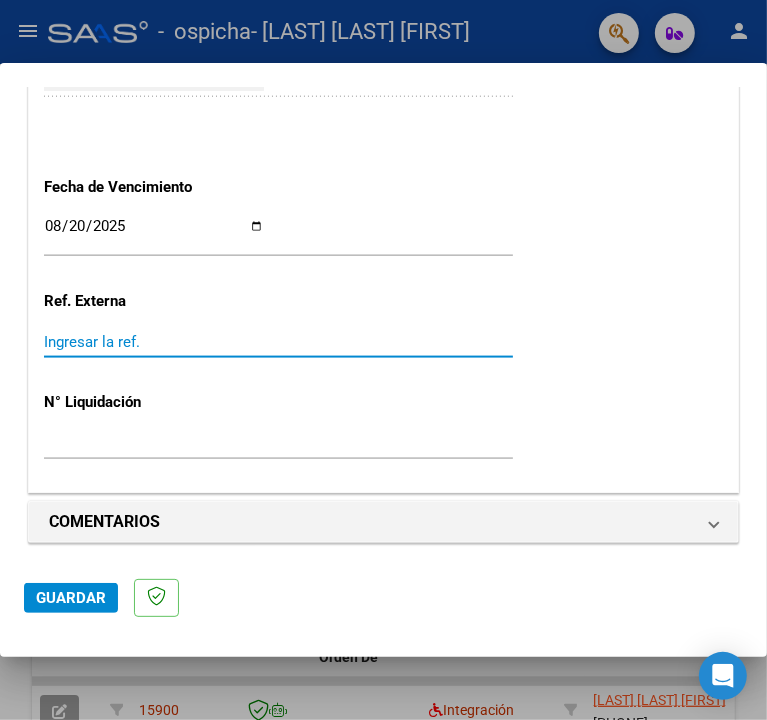 click on "Ingresar la ref." at bounding box center [154, 342] 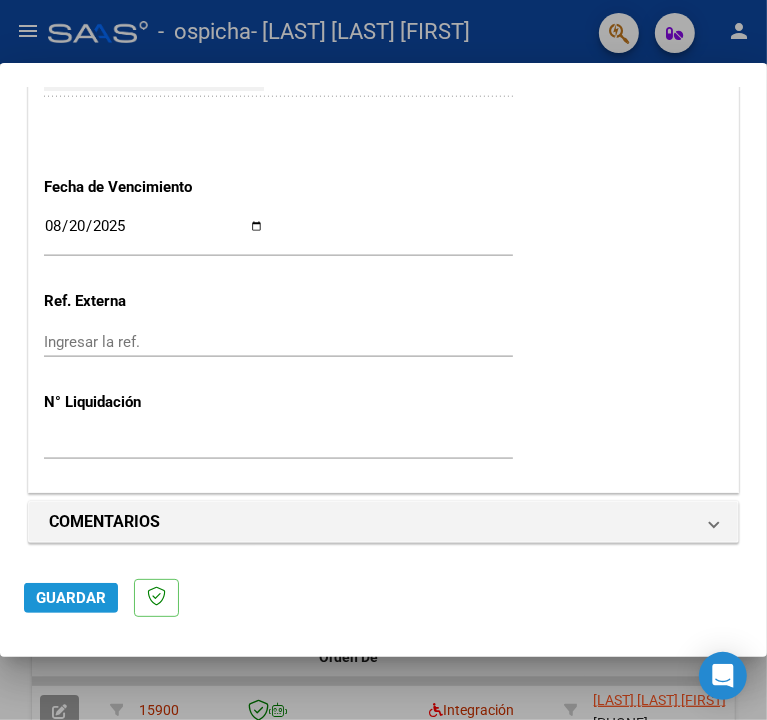 click on "Guardar" 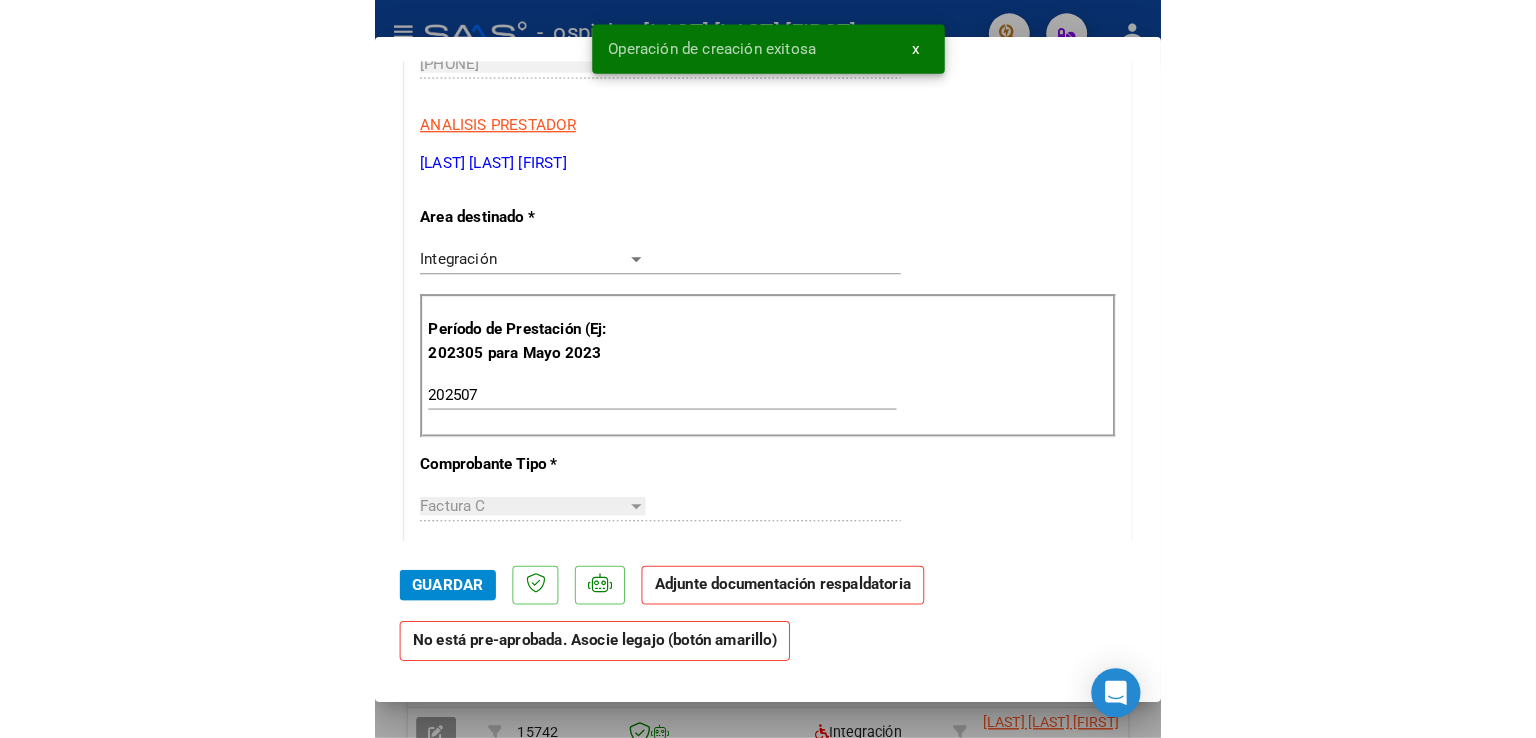 scroll, scrollTop: 400, scrollLeft: 0, axis: vertical 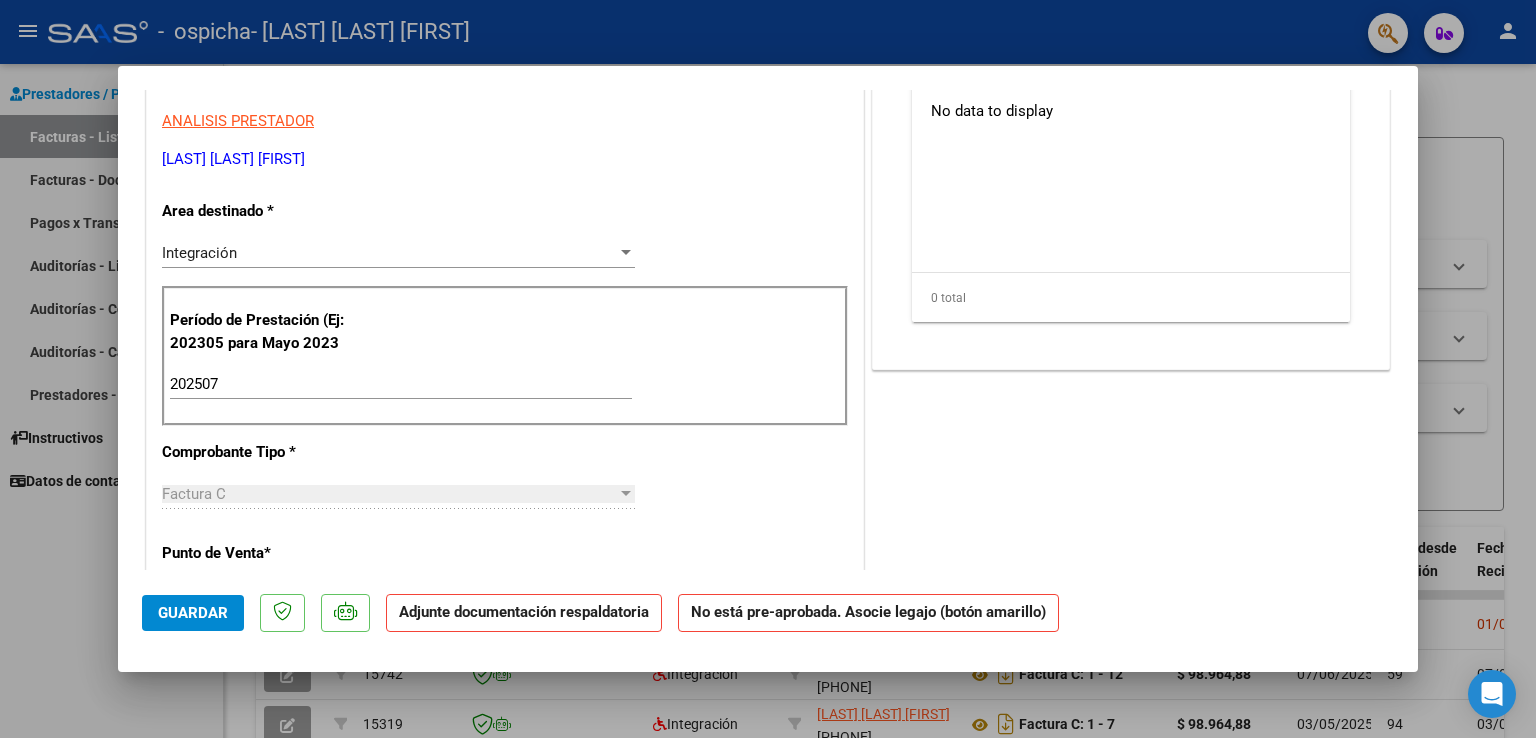 click at bounding box center (768, 369) 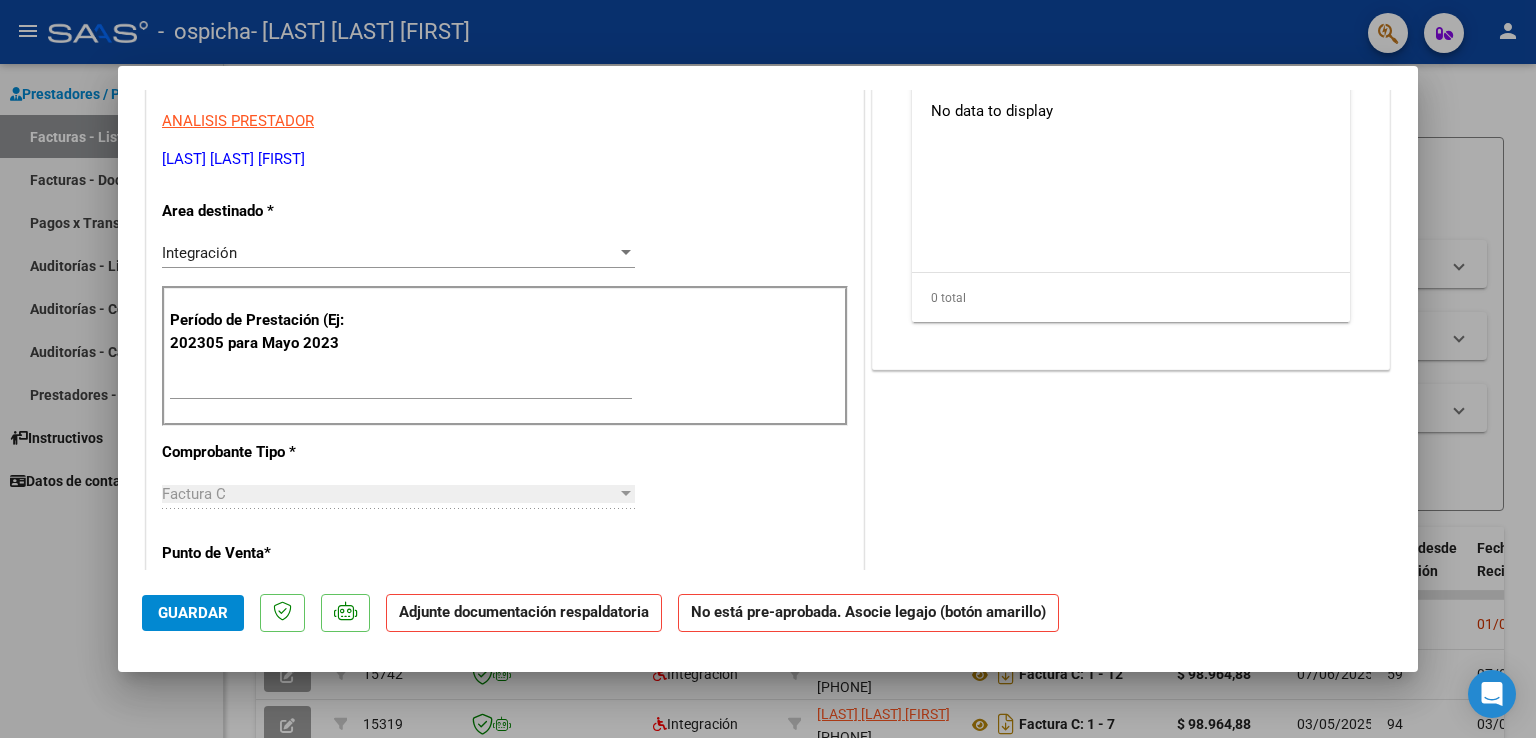 scroll, scrollTop: 0, scrollLeft: 0, axis: both 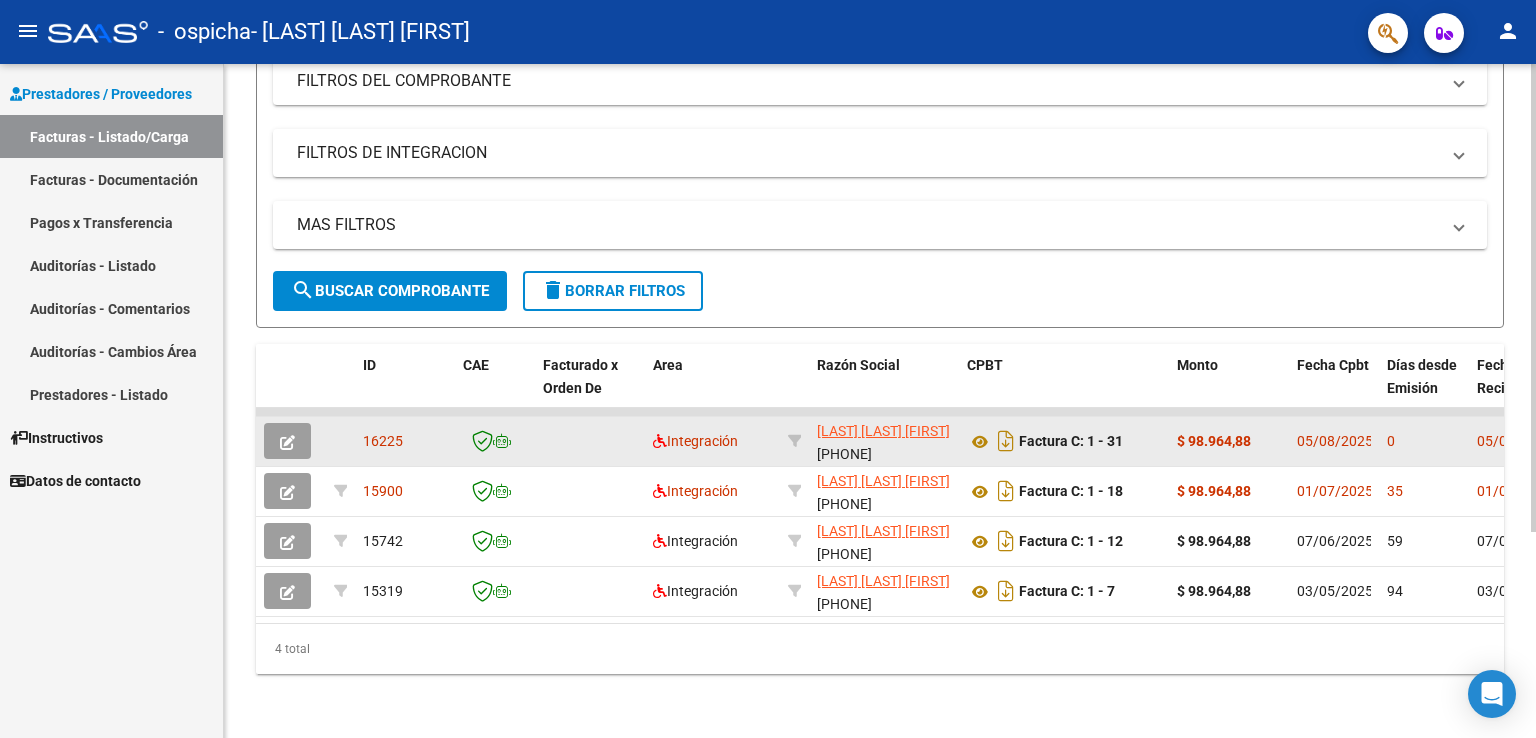 click 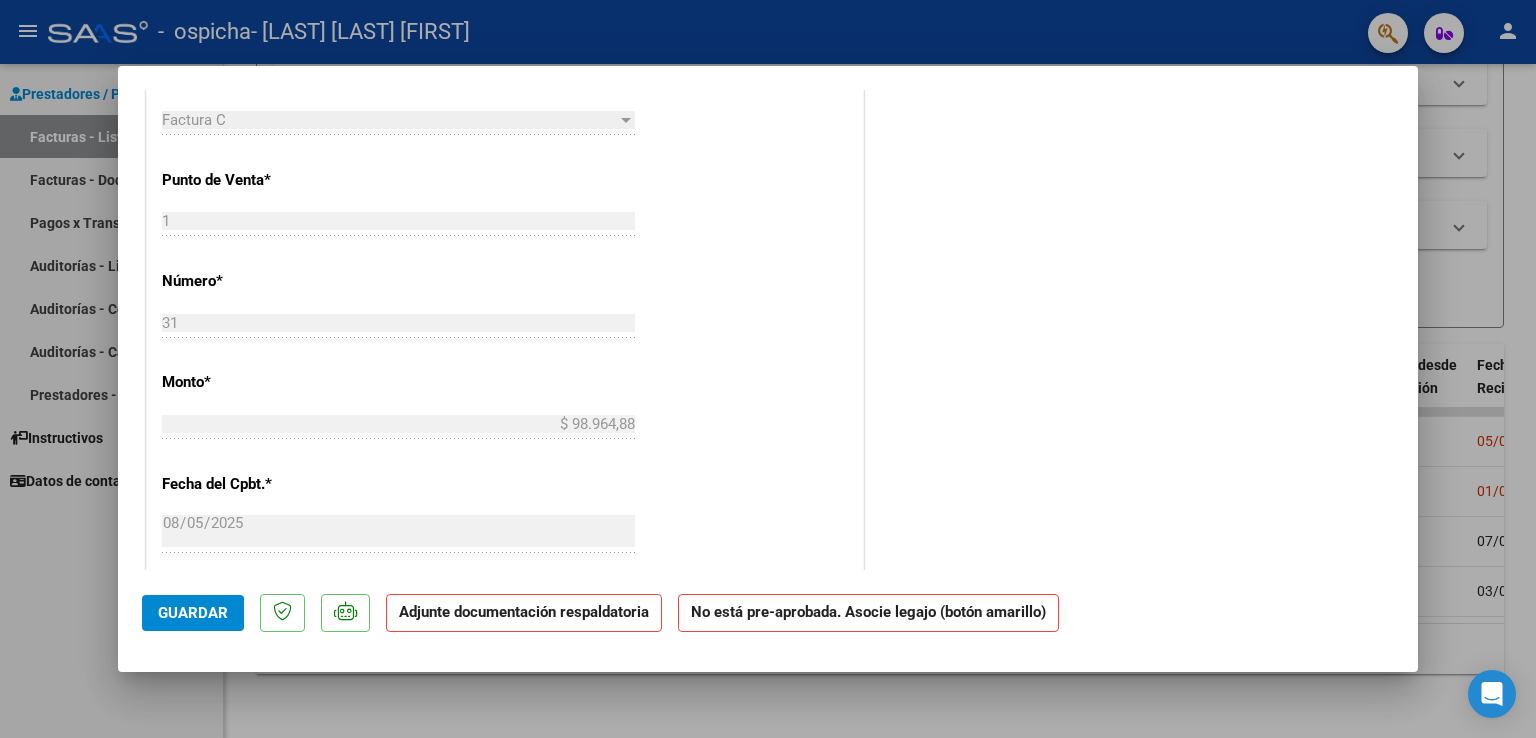 scroll, scrollTop: 1182, scrollLeft: 0, axis: vertical 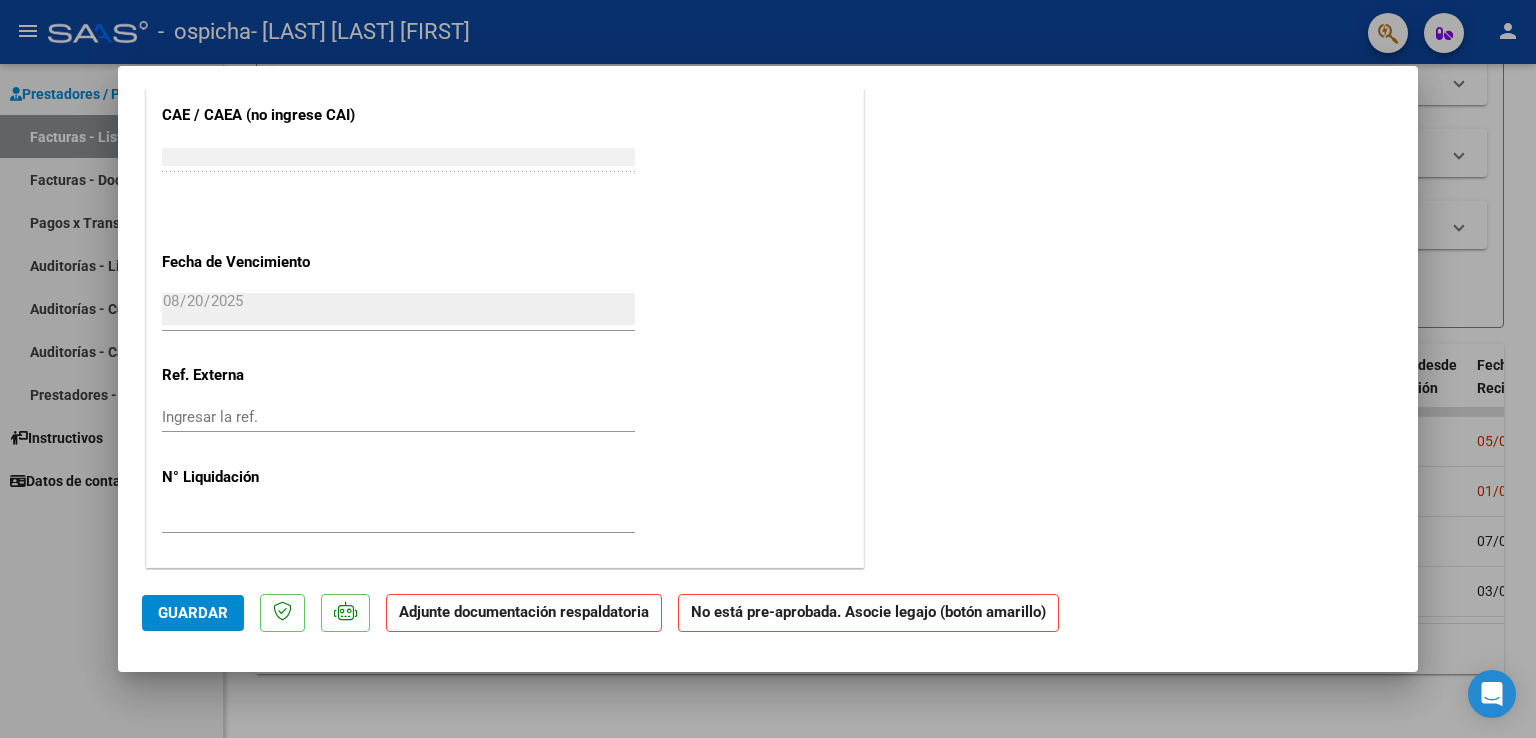 click at bounding box center (768, 369) 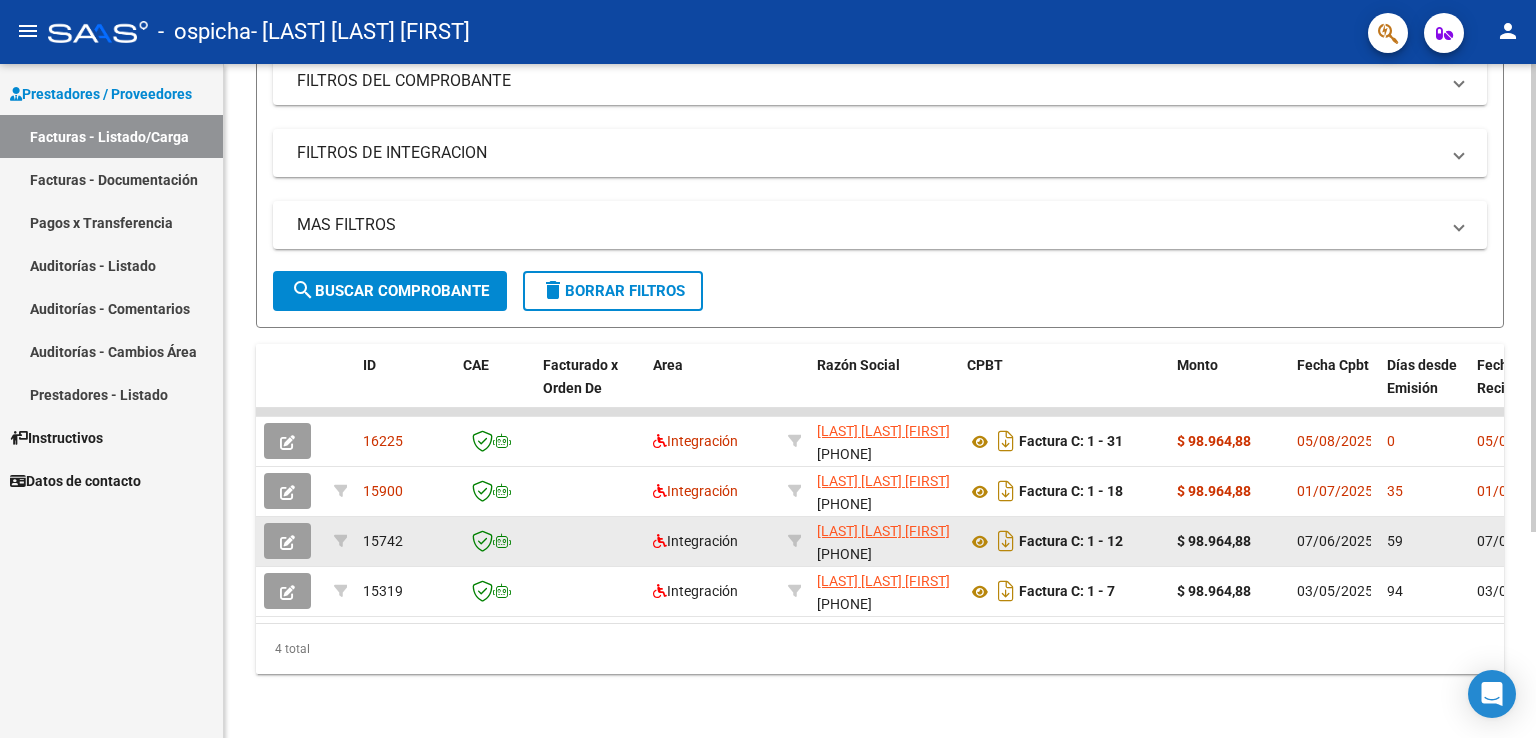 click 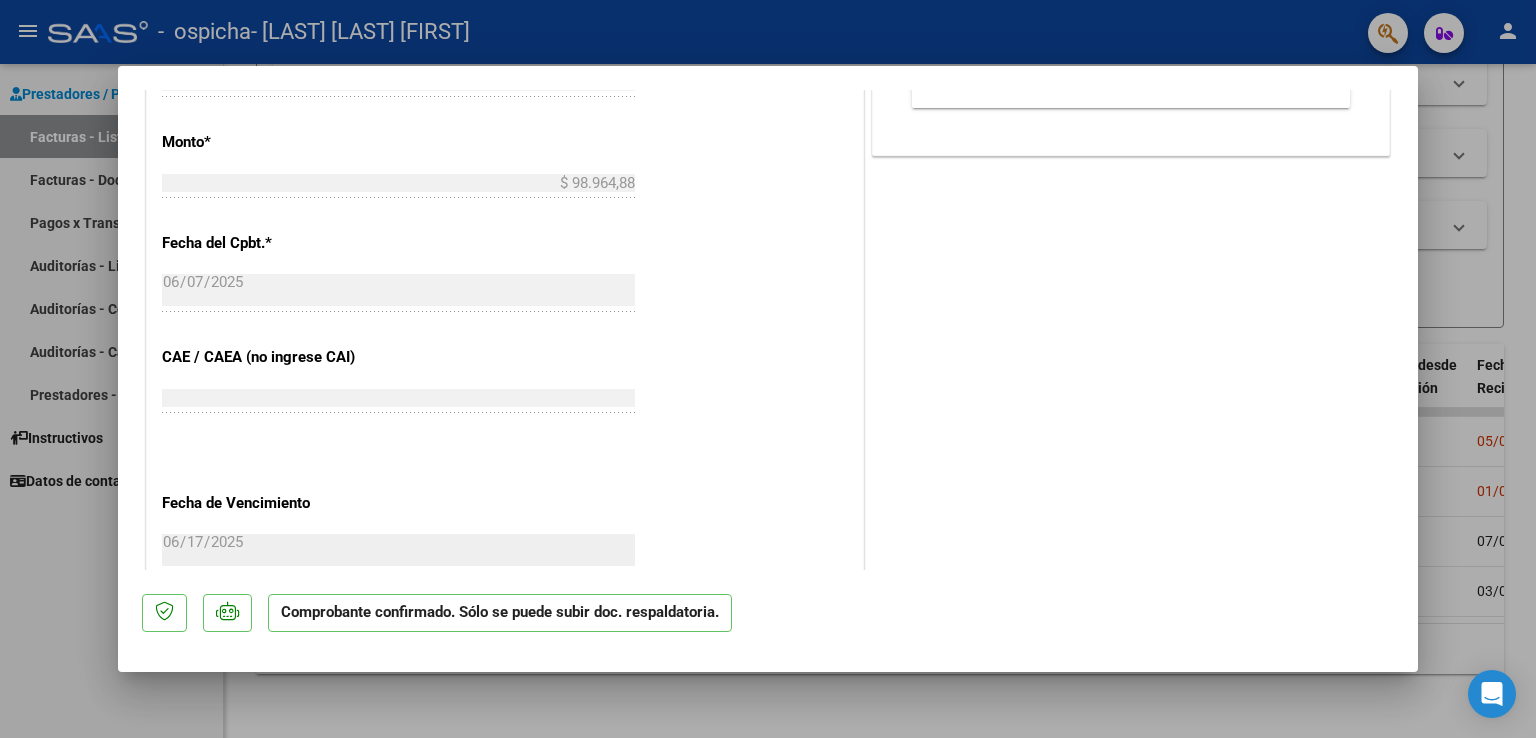 scroll, scrollTop: 1393, scrollLeft: 0, axis: vertical 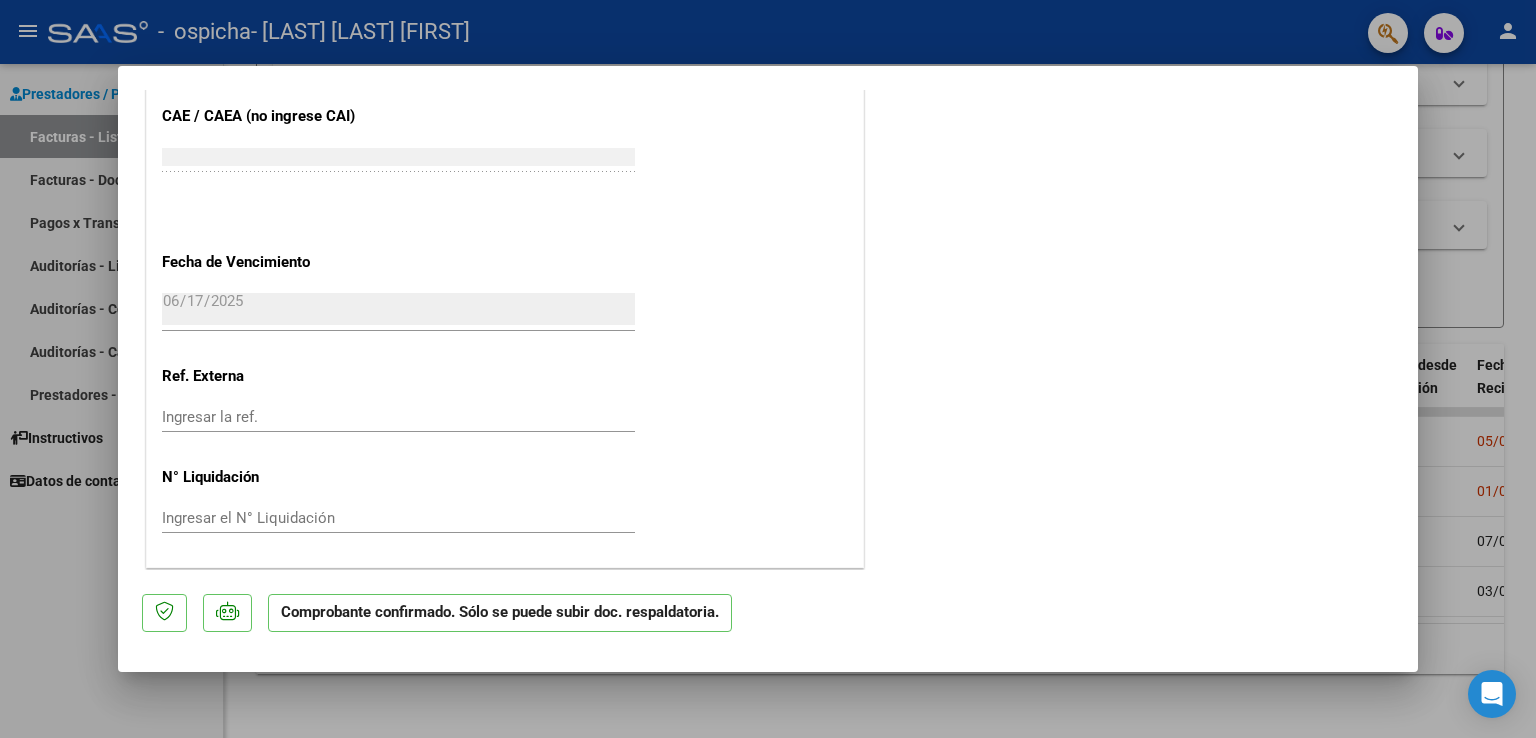 click at bounding box center (768, 369) 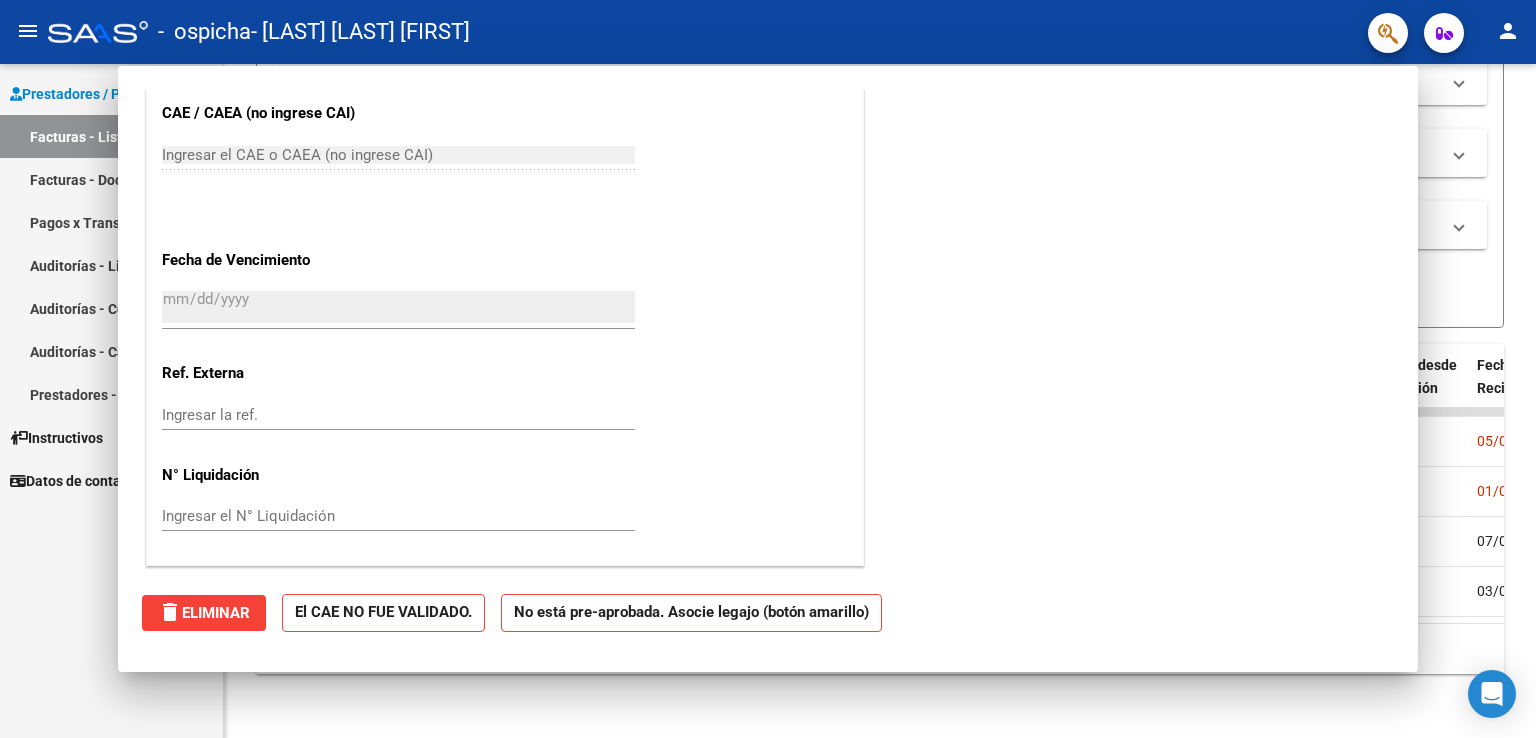 scroll, scrollTop: 0, scrollLeft: 0, axis: both 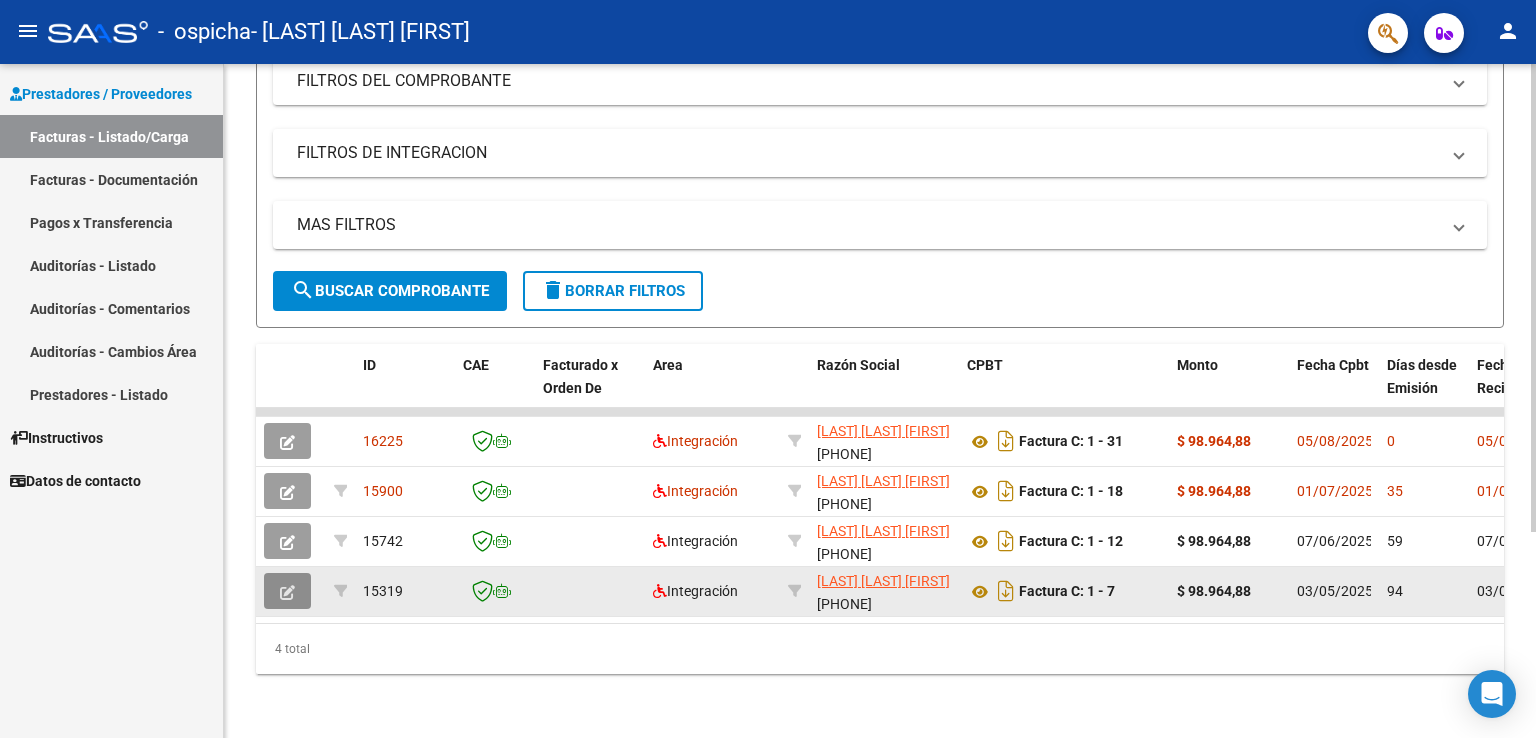 click 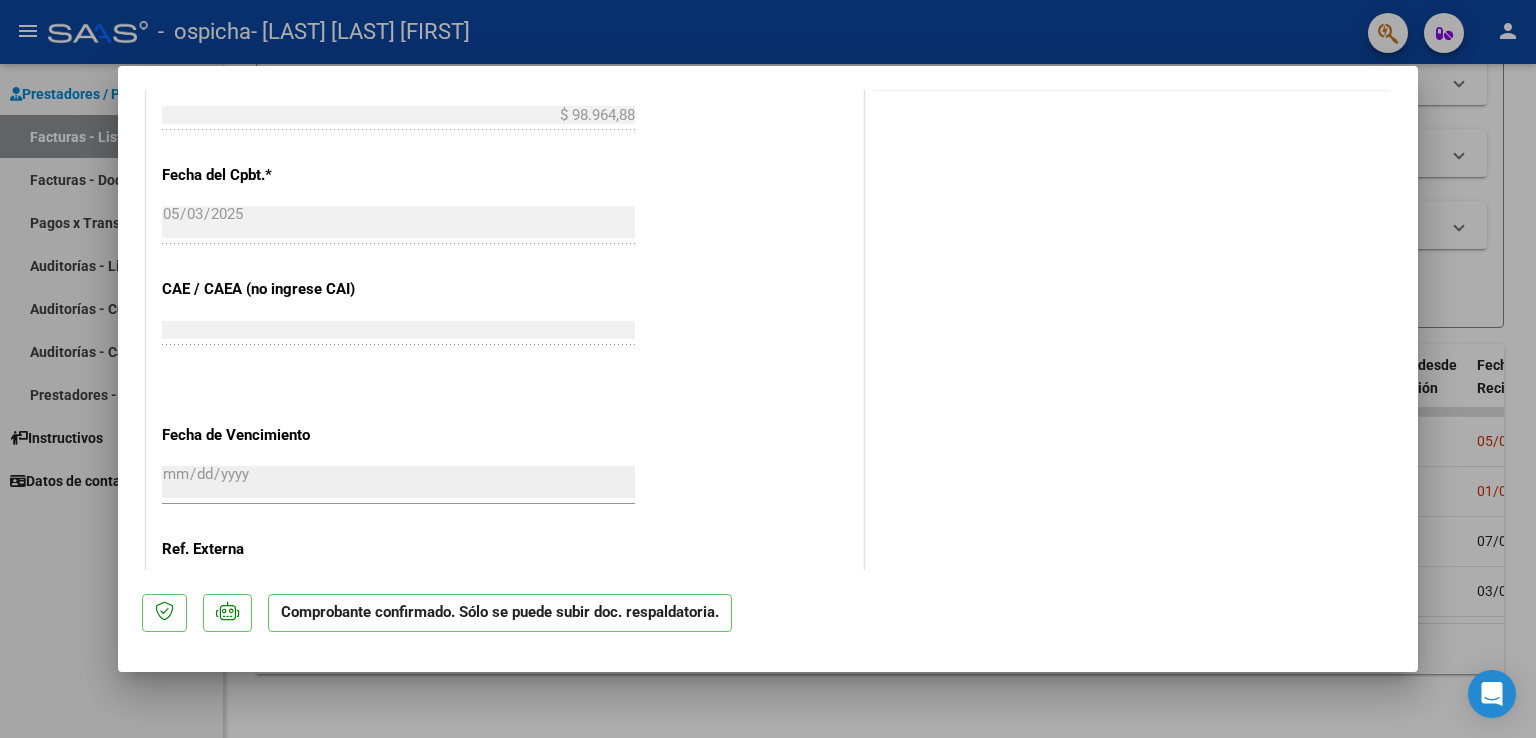 scroll, scrollTop: 1193, scrollLeft: 0, axis: vertical 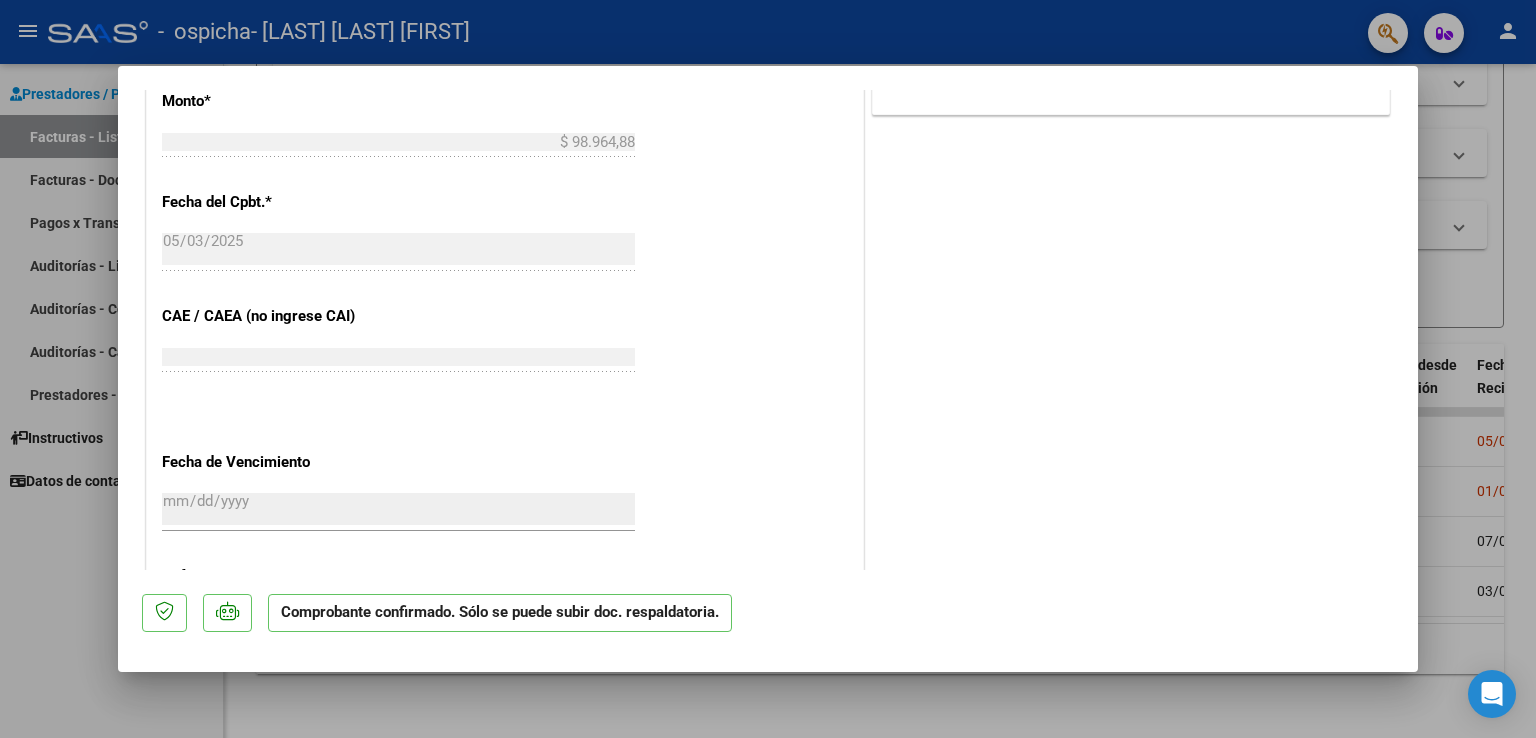 click at bounding box center [768, 369] 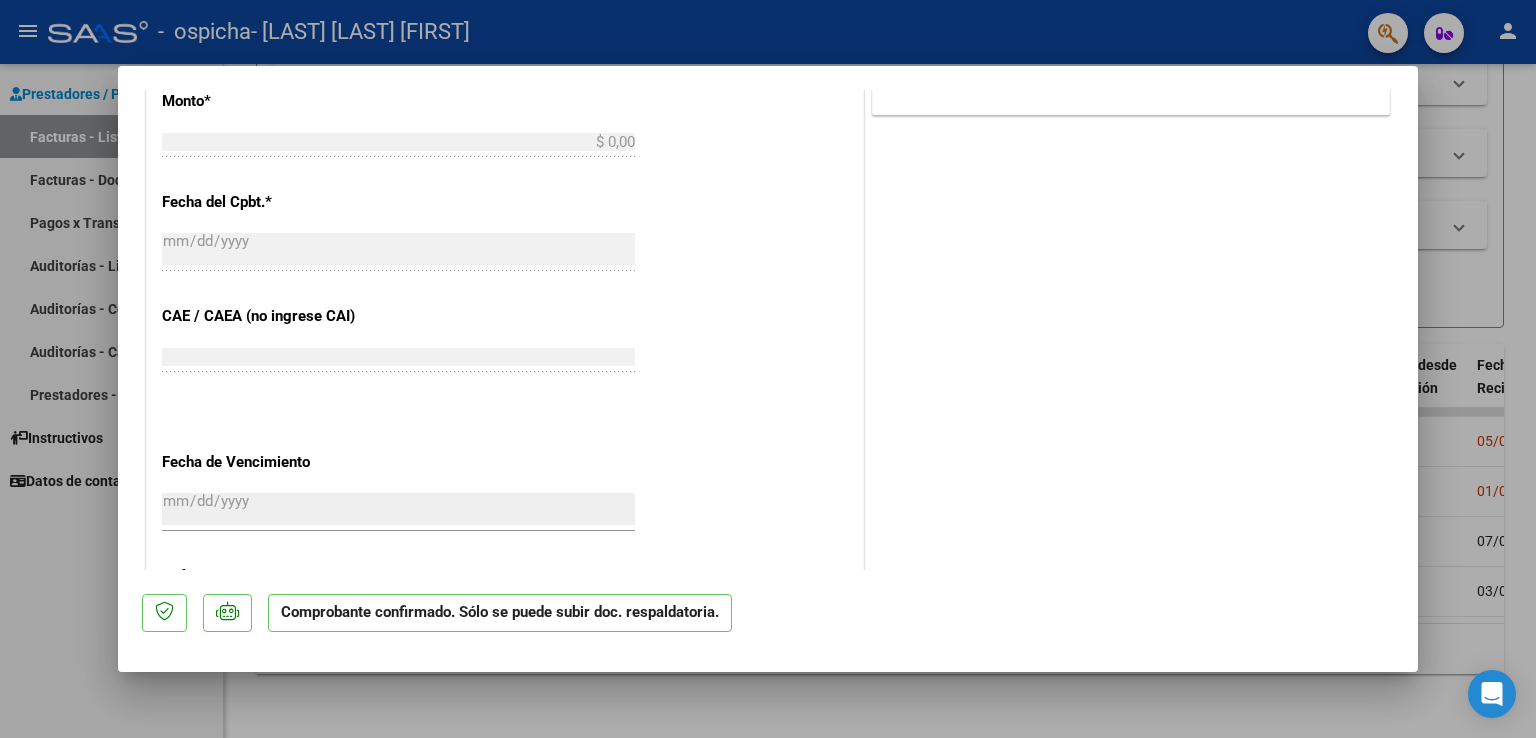 scroll, scrollTop: 0, scrollLeft: 0, axis: both 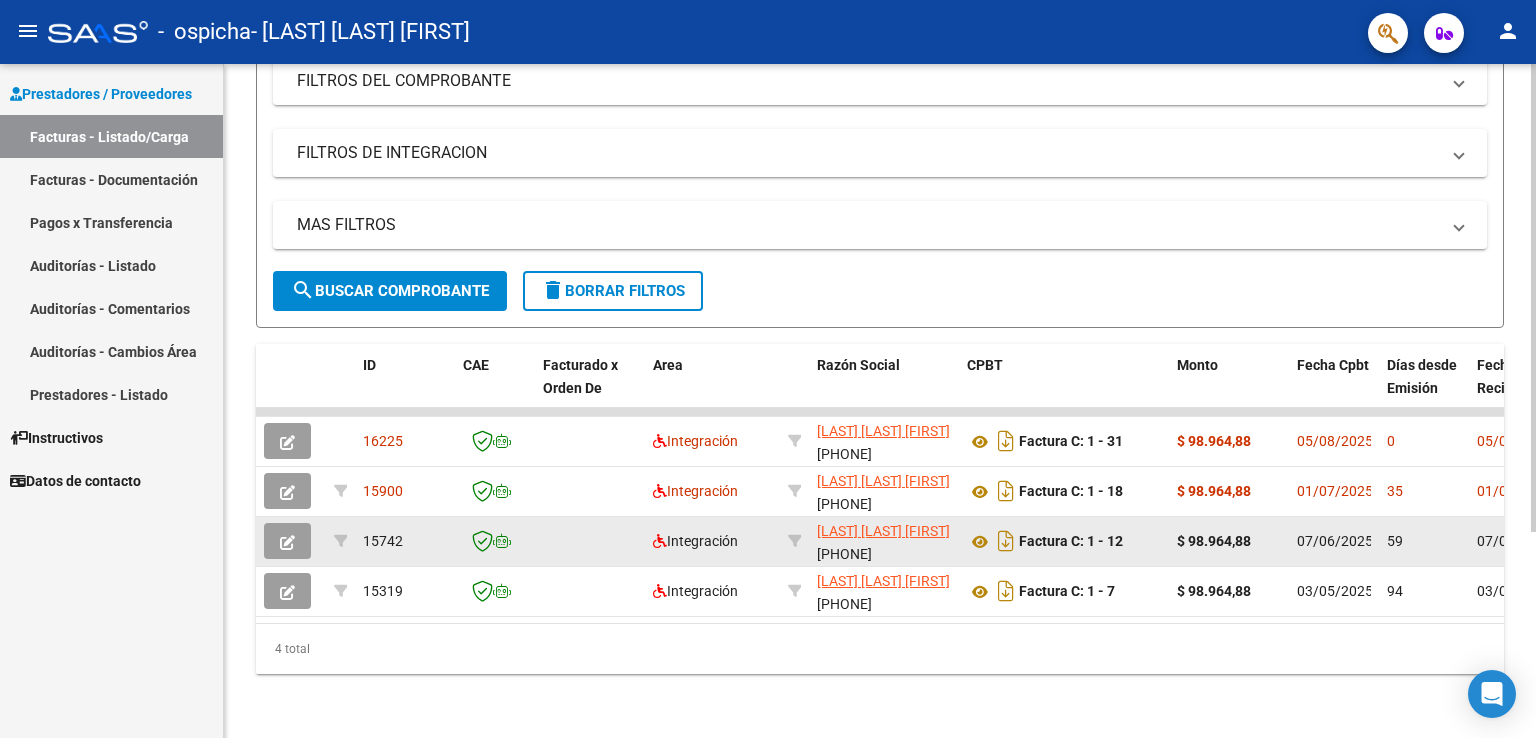 click 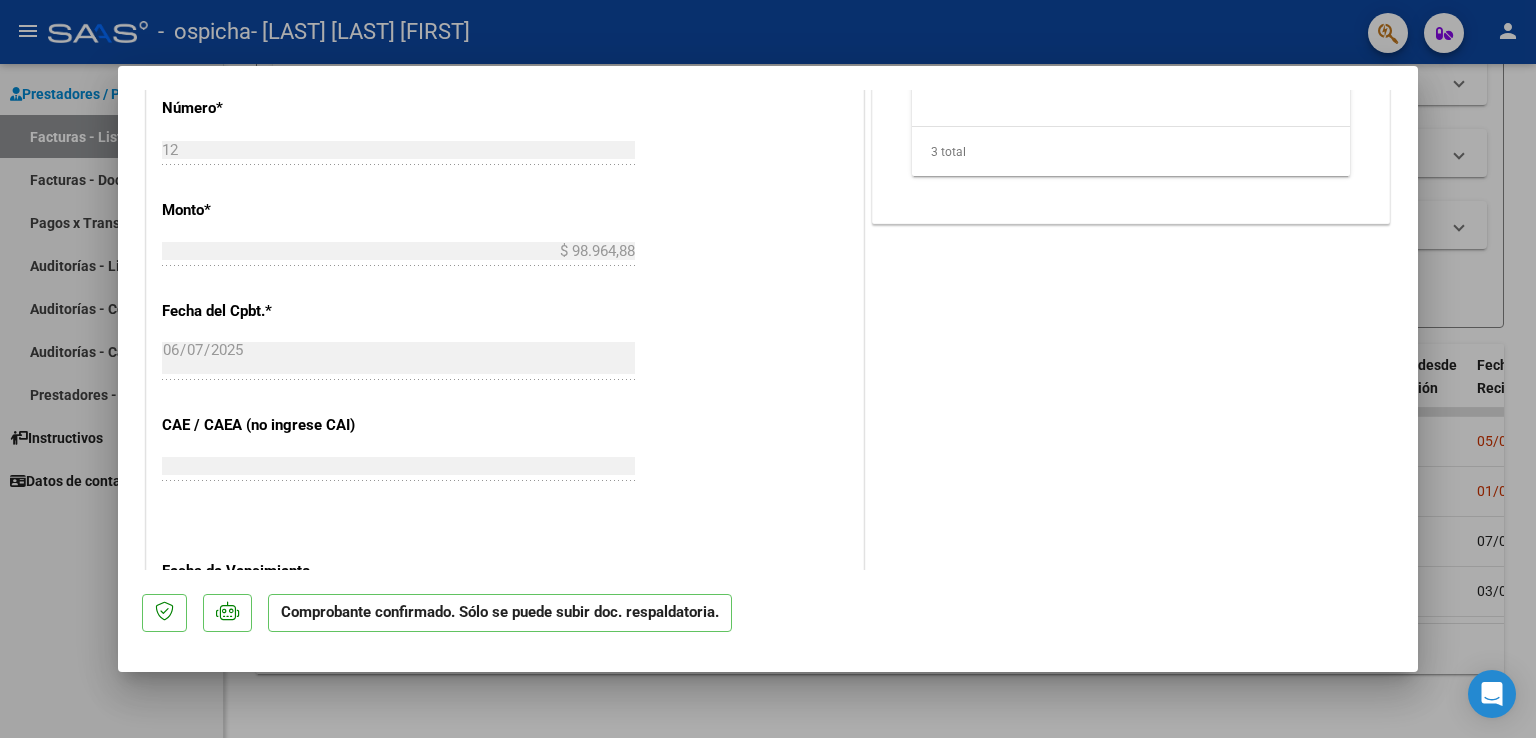 scroll, scrollTop: 1393, scrollLeft: 0, axis: vertical 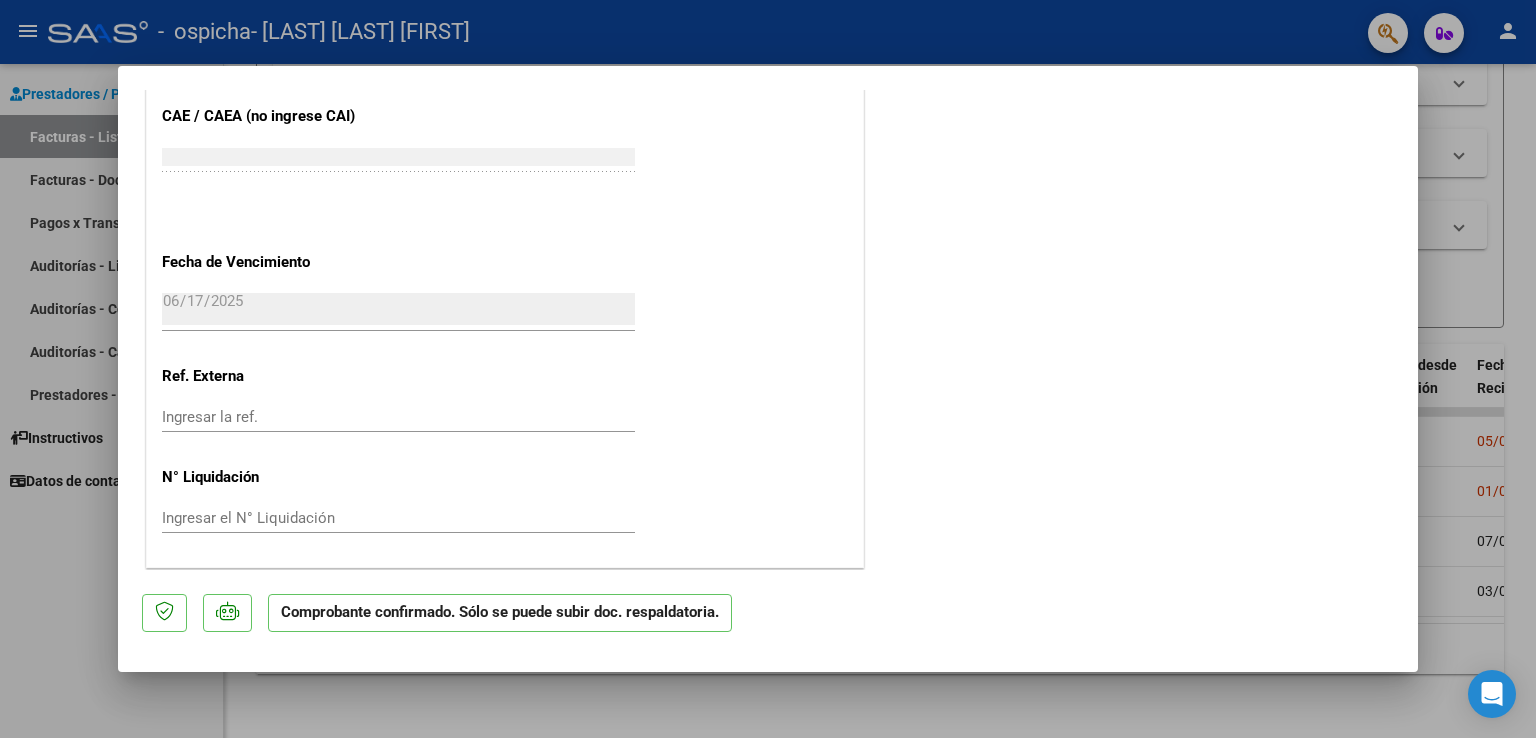 click at bounding box center [768, 369] 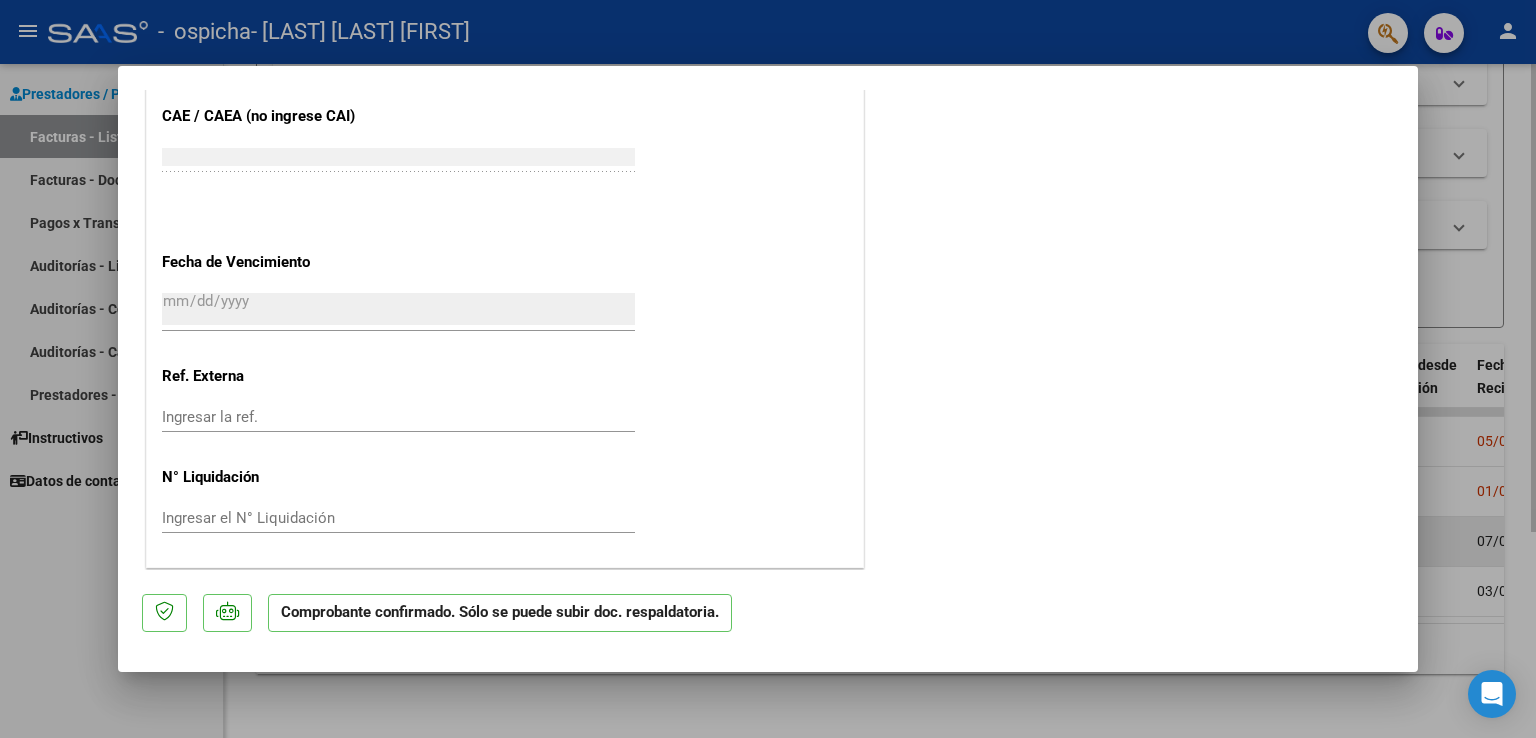 scroll, scrollTop: 0, scrollLeft: 0, axis: both 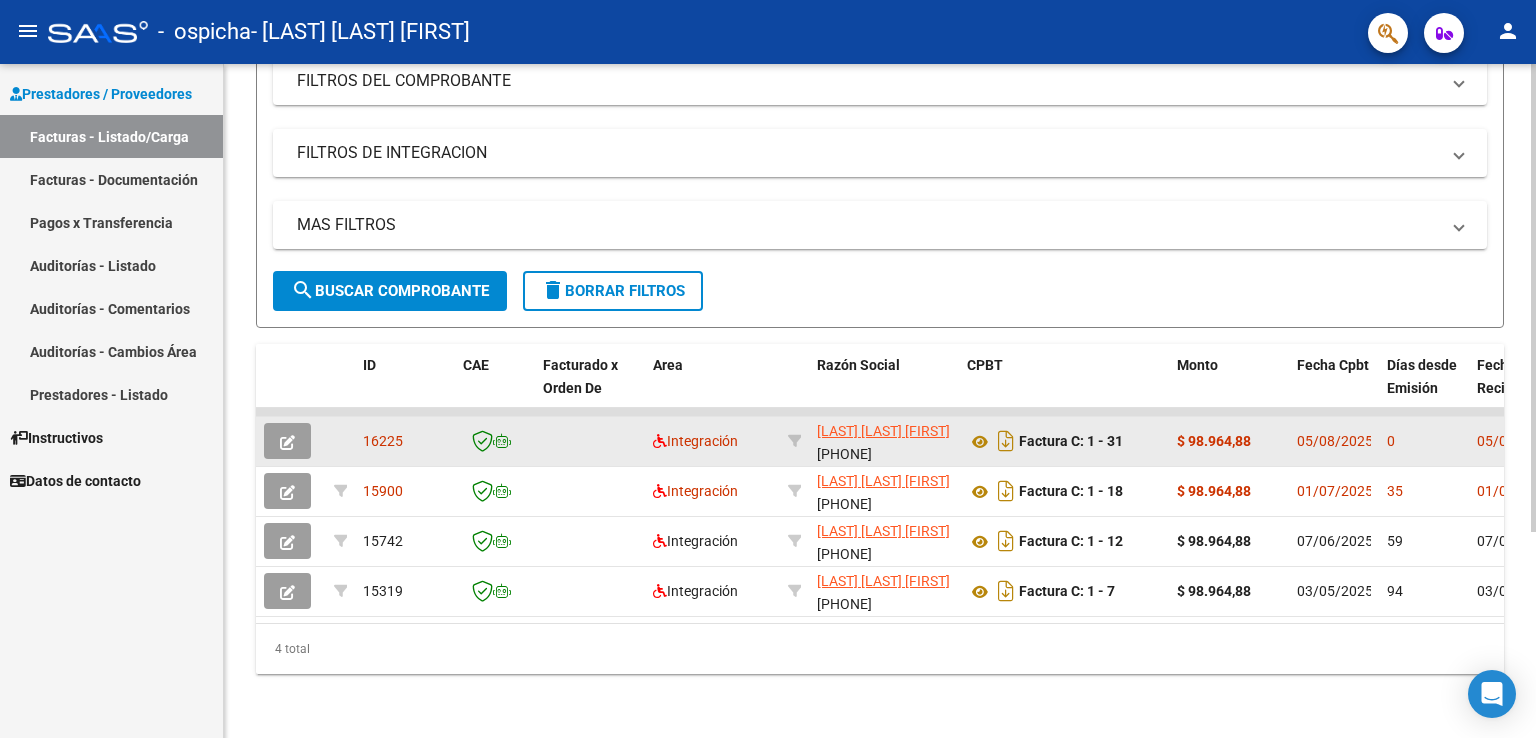 click 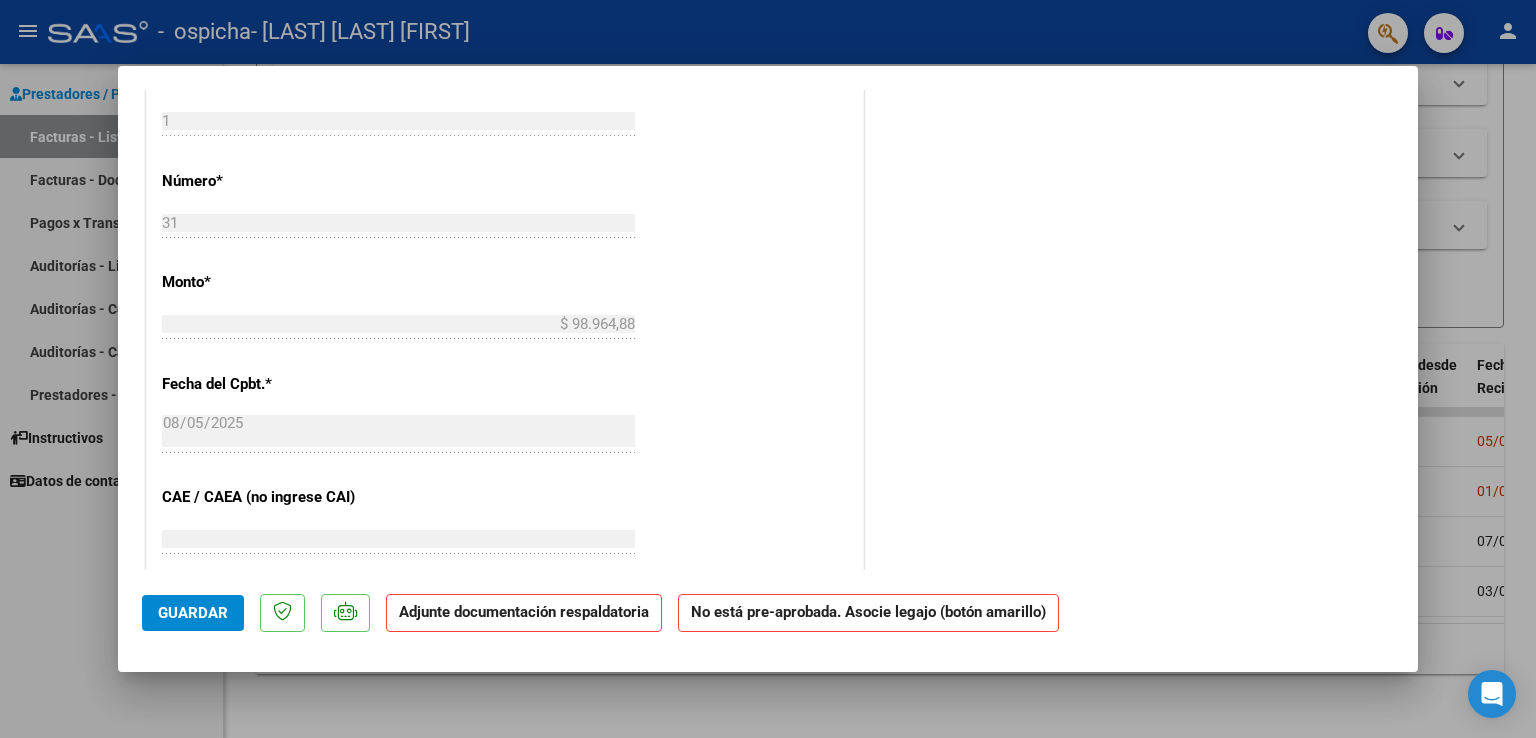 scroll, scrollTop: 1182, scrollLeft: 0, axis: vertical 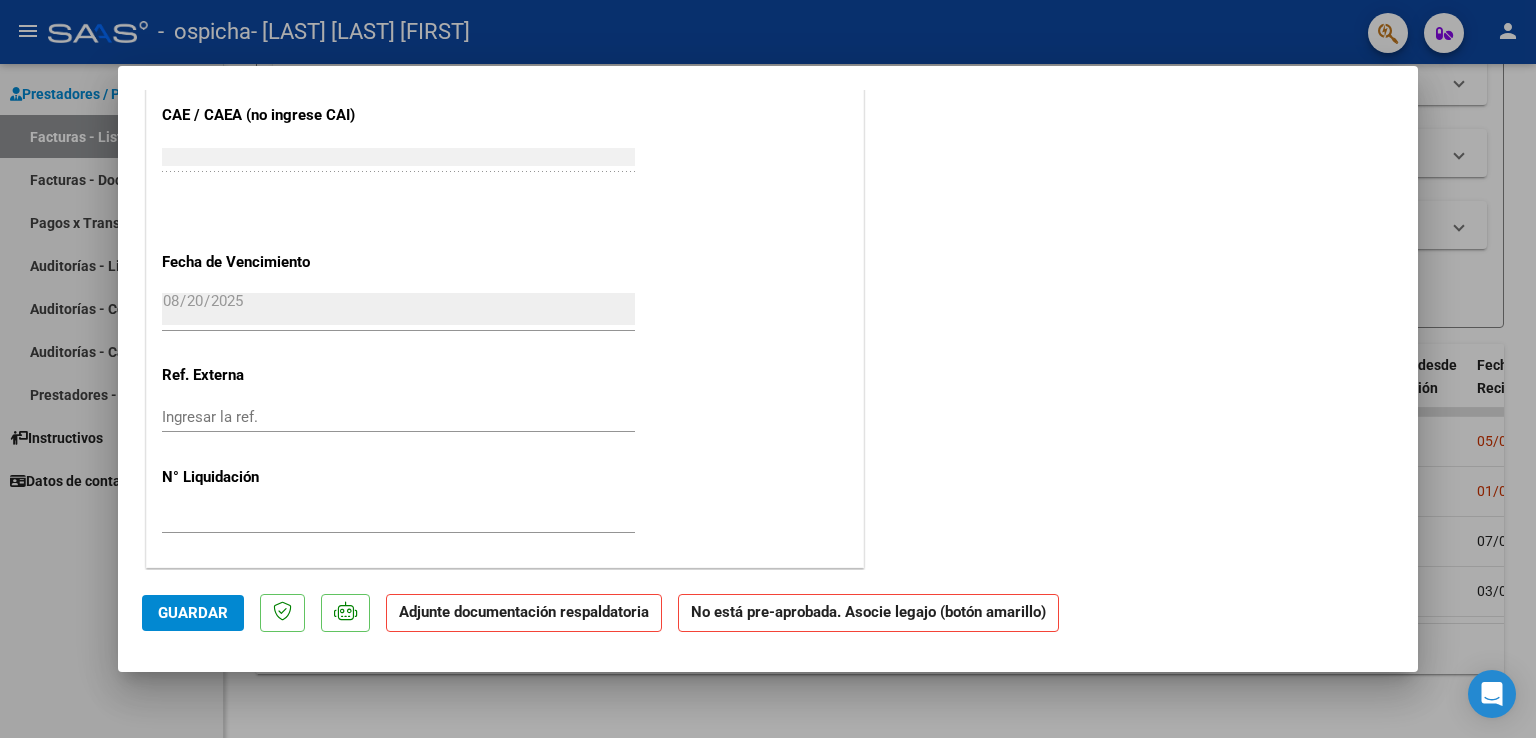 click on "[PHONE]" at bounding box center (398, 518) 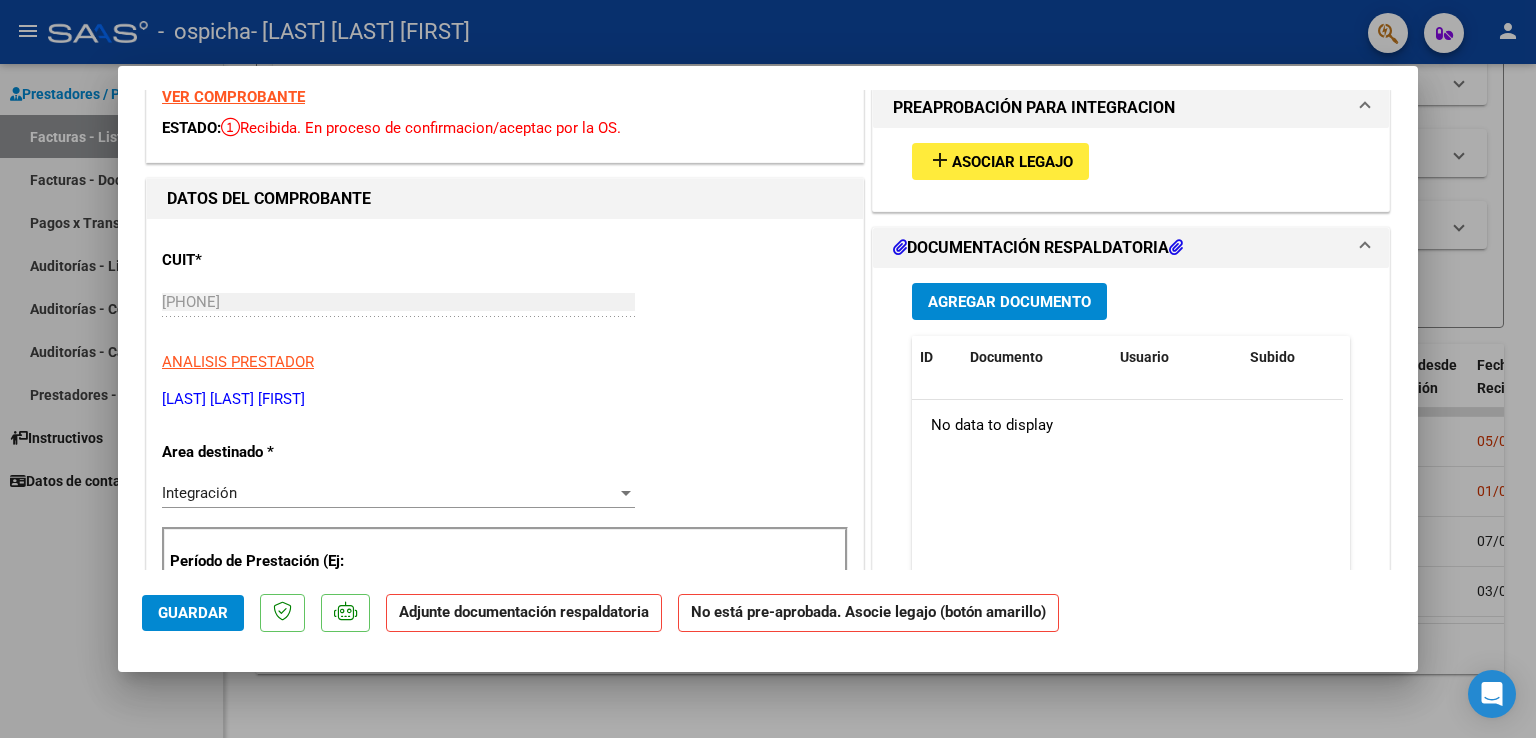 scroll, scrollTop: 0, scrollLeft: 0, axis: both 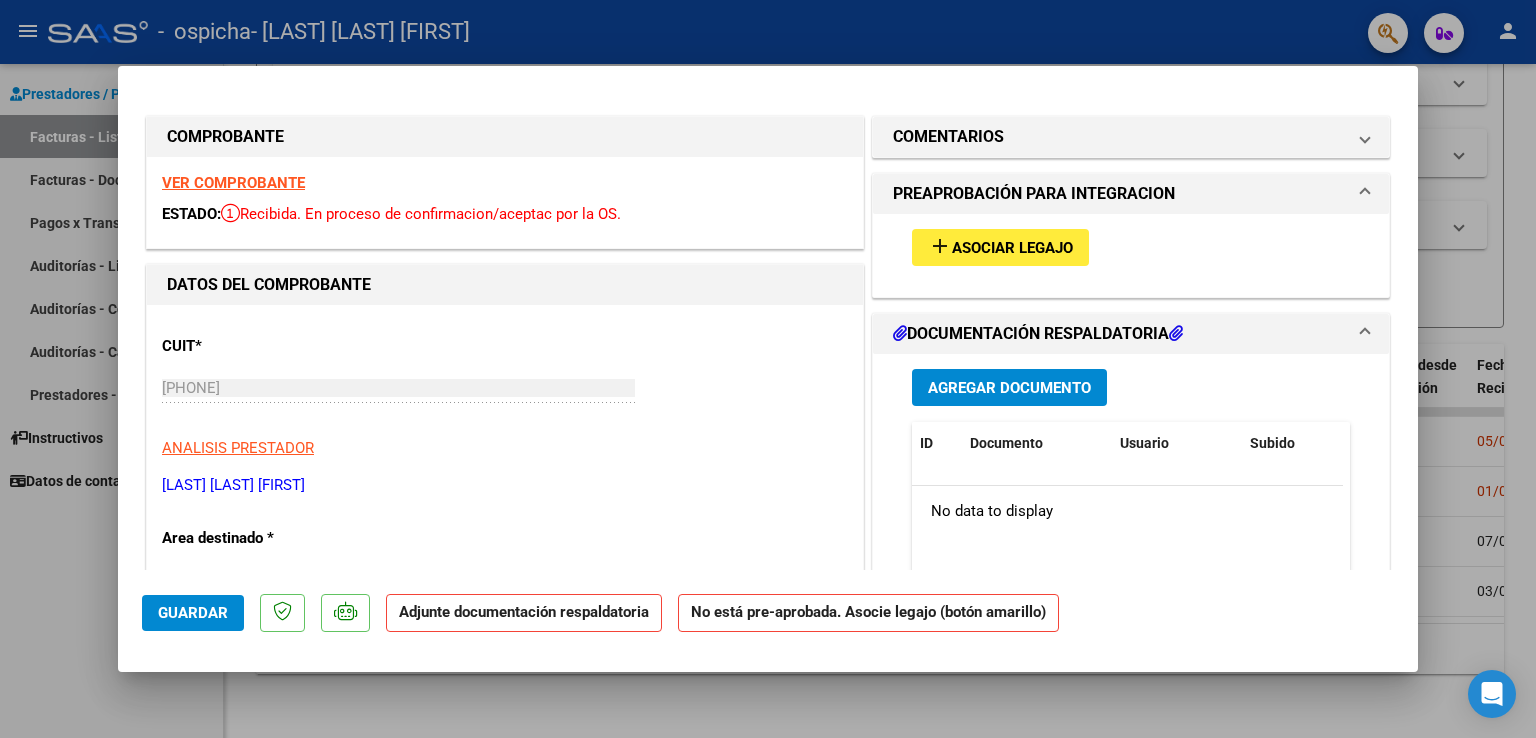 click on "Asociar Legajo" at bounding box center [1012, 248] 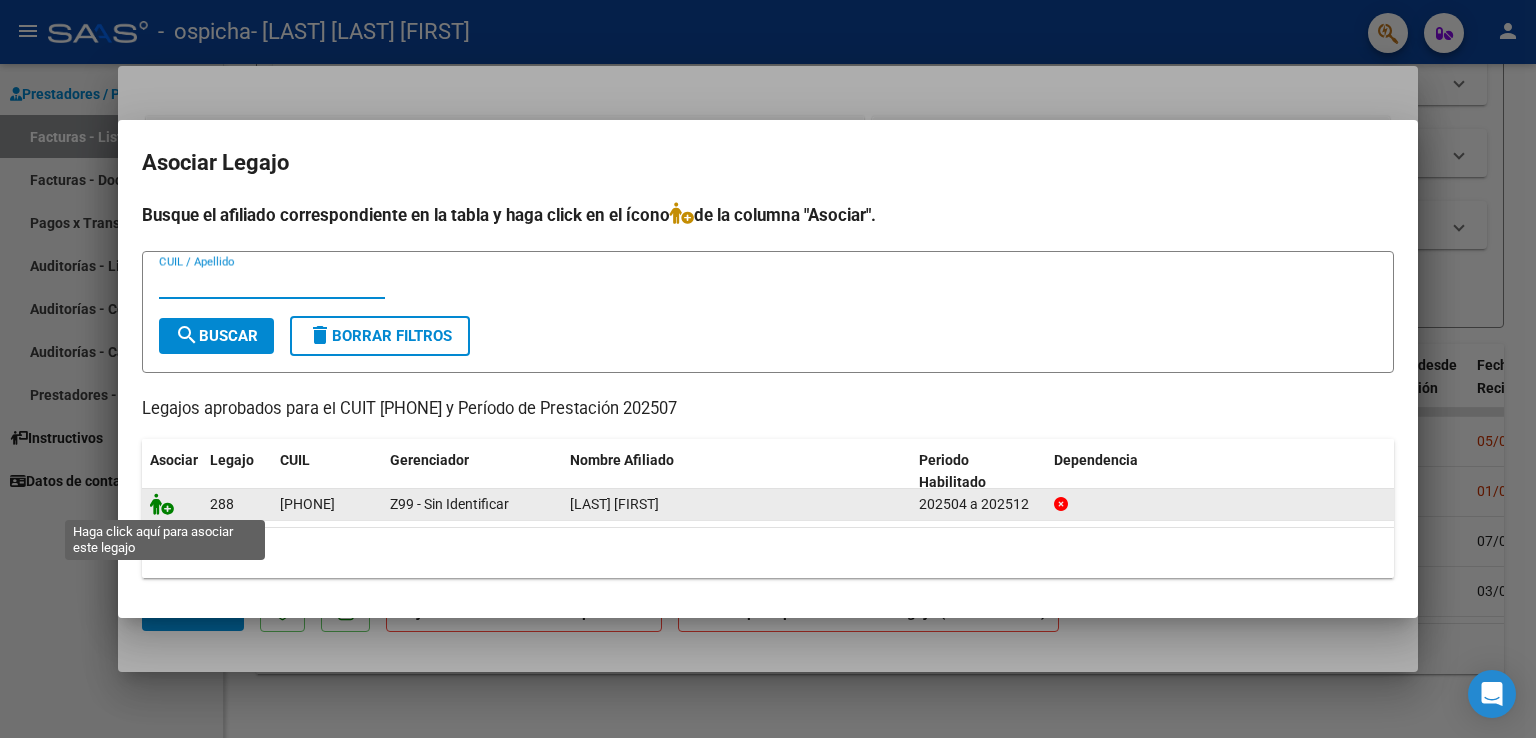 click 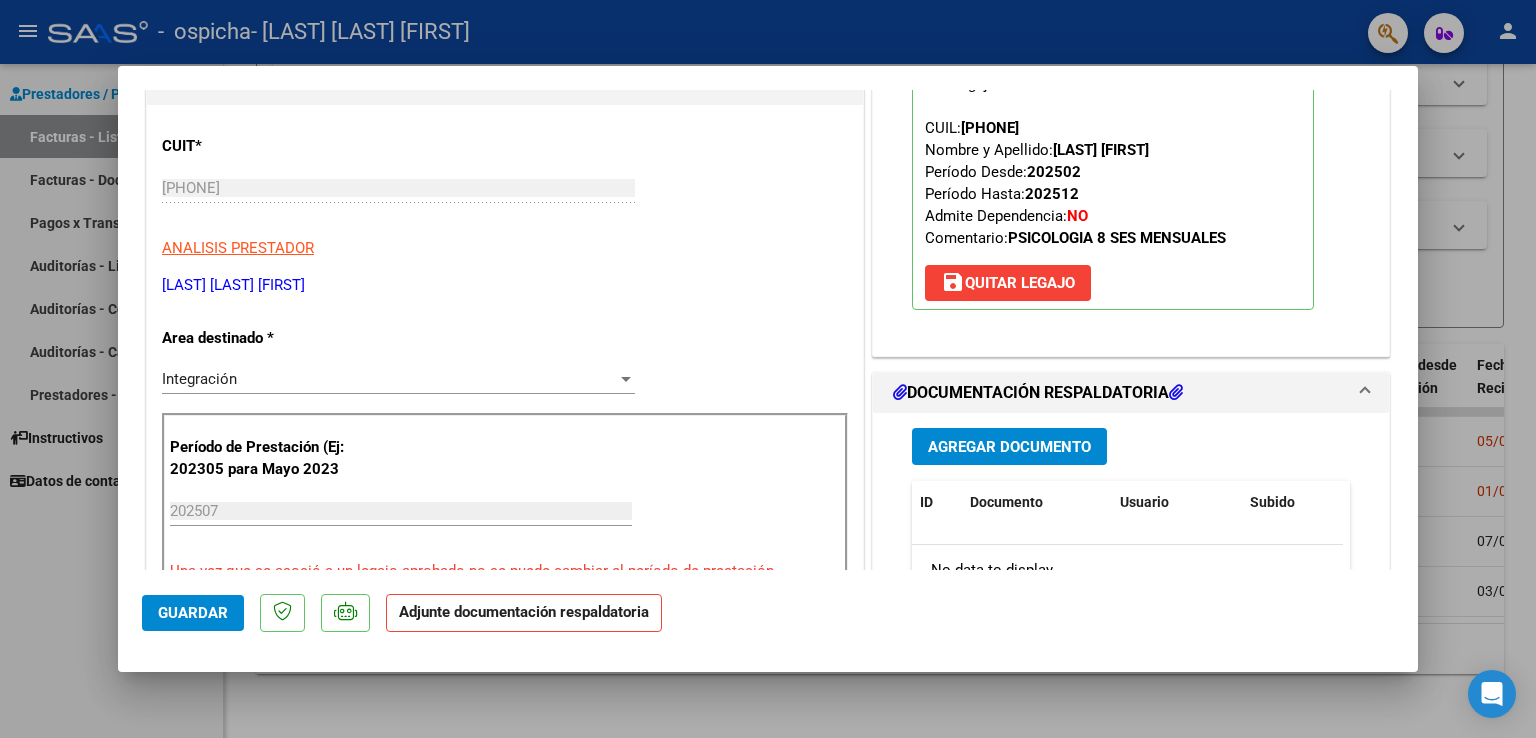 scroll, scrollTop: 400, scrollLeft: 0, axis: vertical 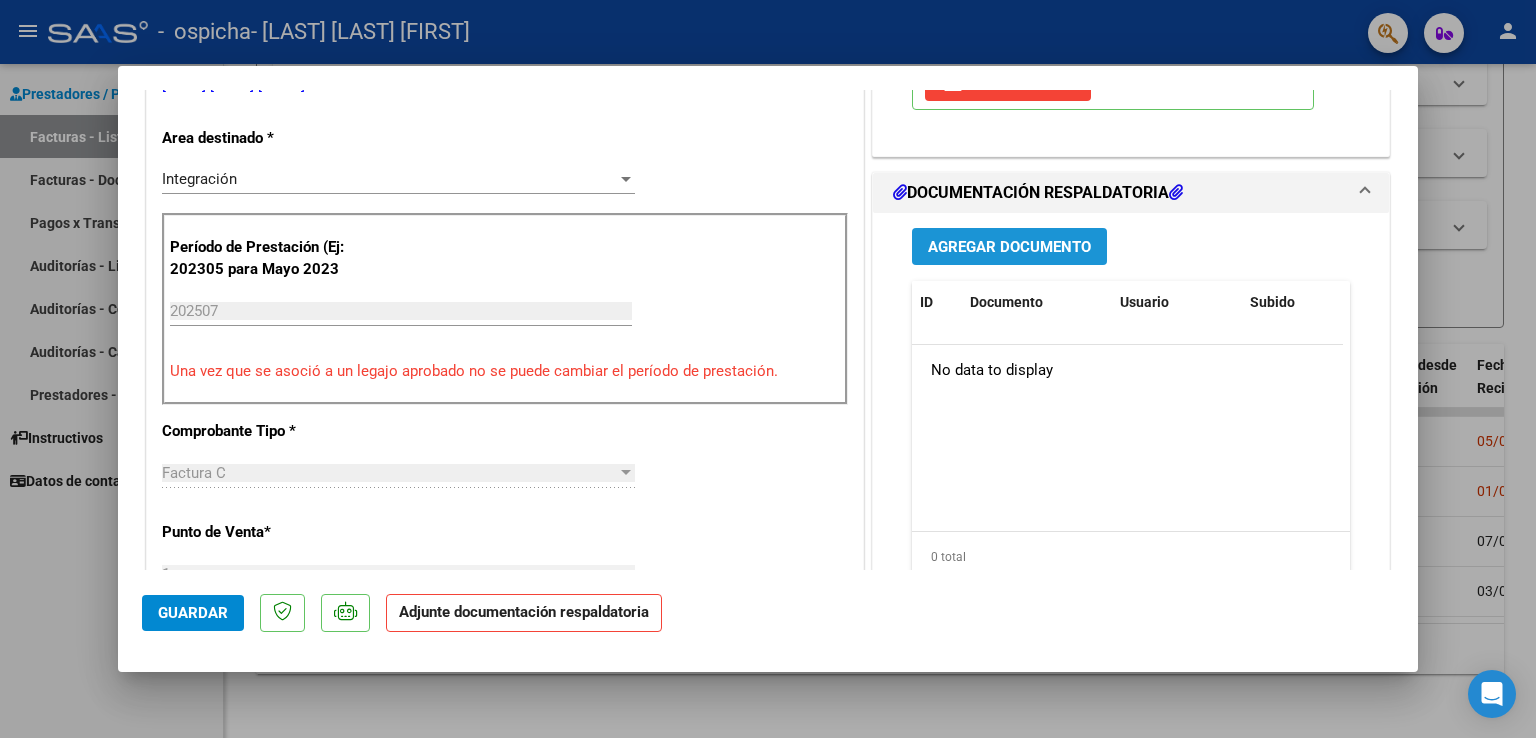 click on "Agregar Documento" at bounding box center [1009, 246] 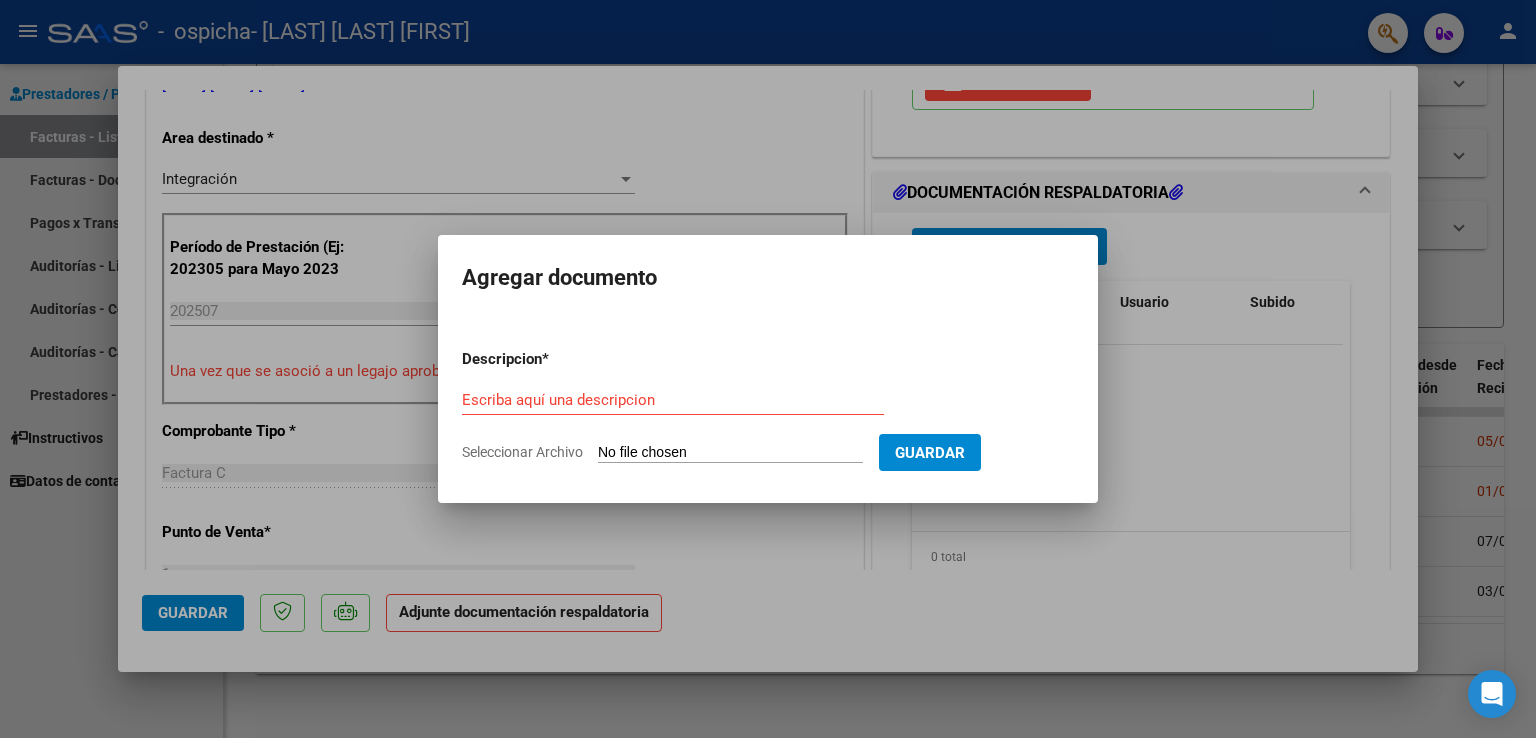 click on "Escriba aquí una descripcion" at bounding box center [673, 400] 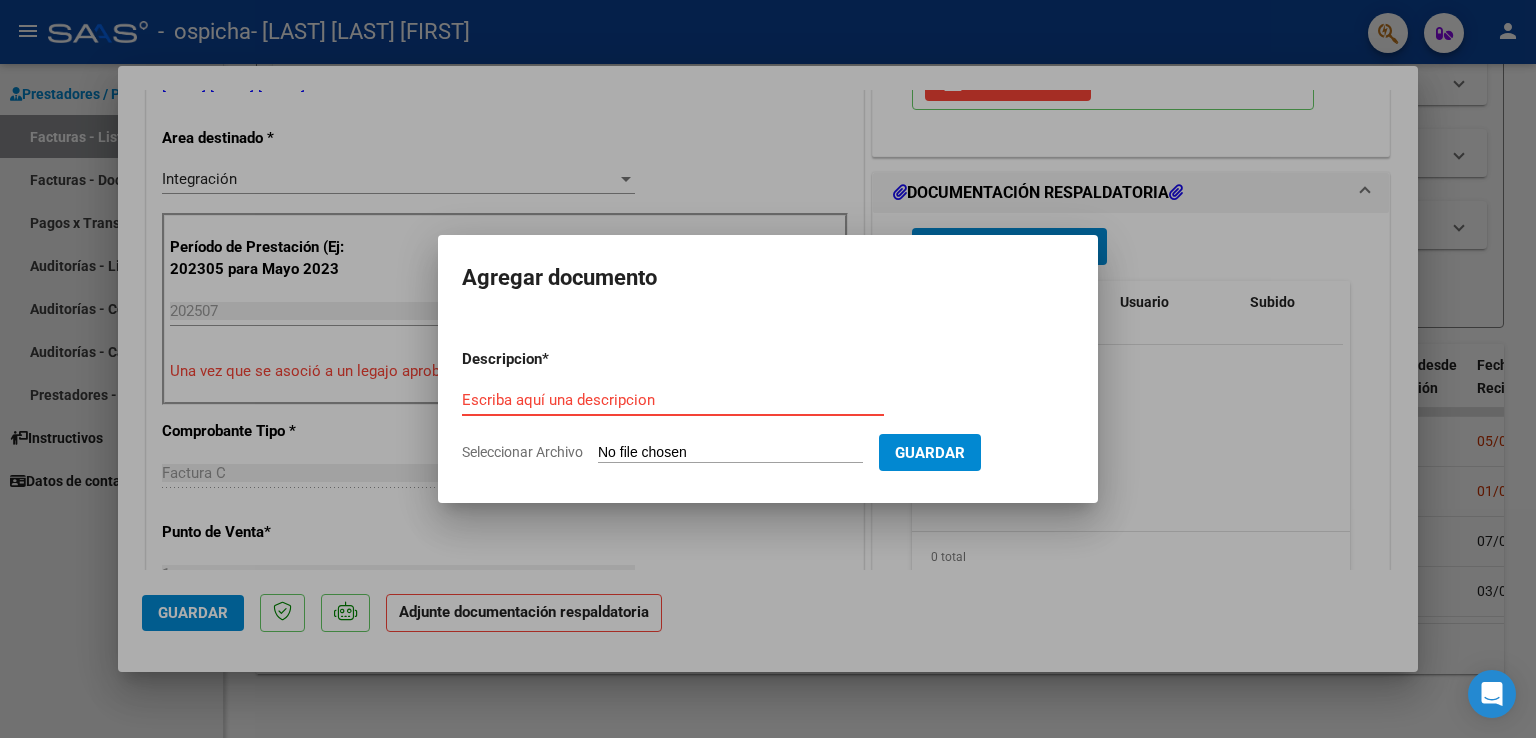 click on "Escriba aquí una descripcion" at bounding box center [673, 400] 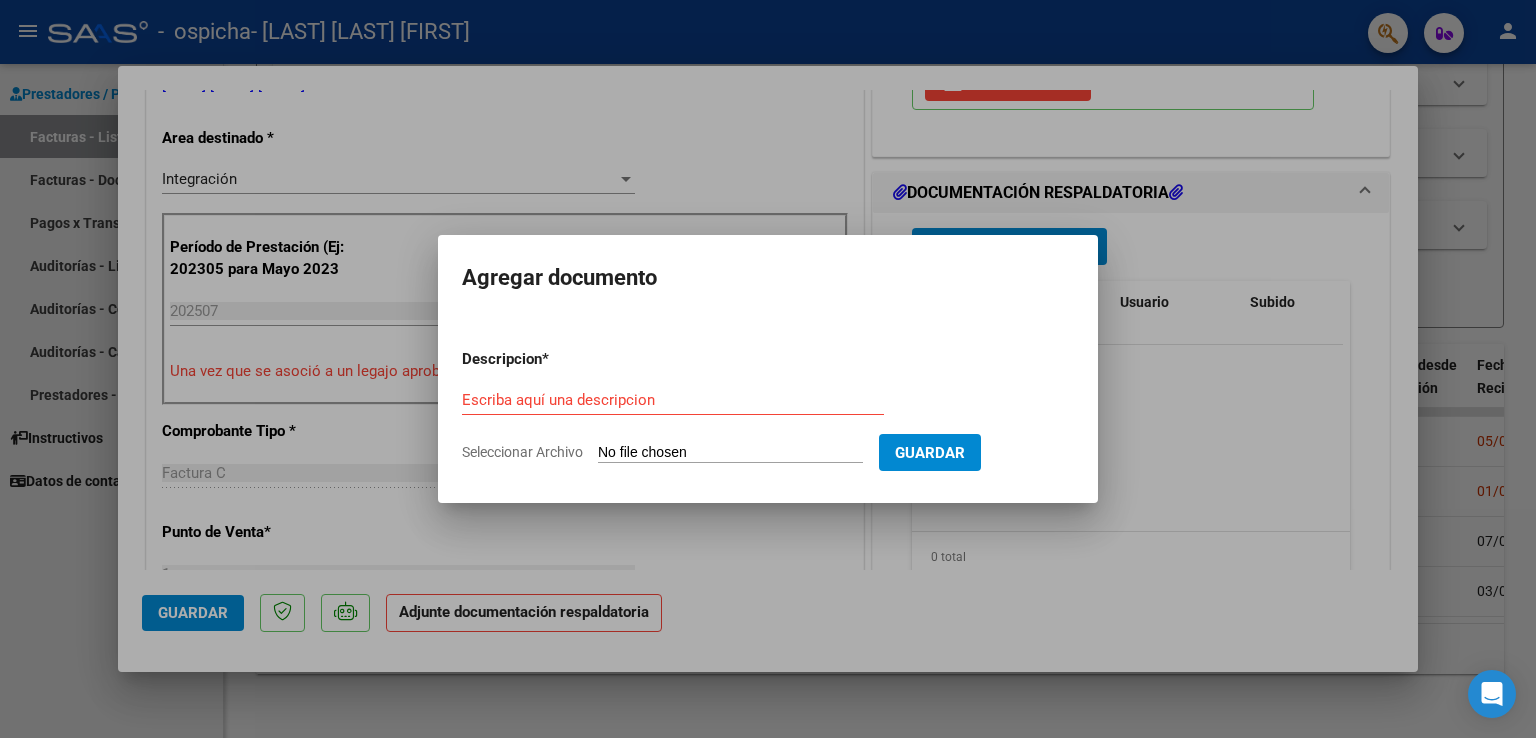 type on "C:\fakepath\Factura [LAST] [MONTH].pdf" 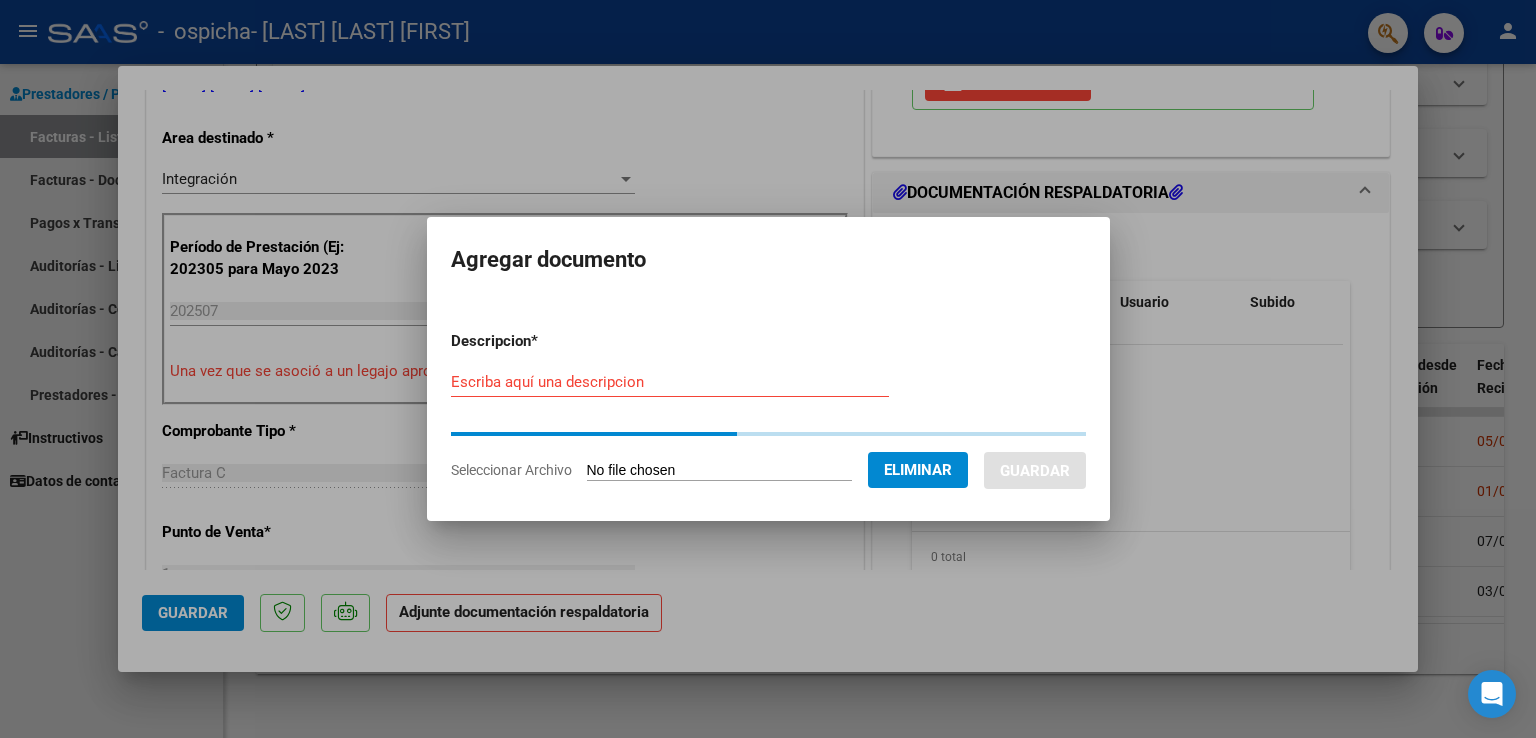 click on "Descripcion  *   Escriba aquí una descripcion  Seleccionar Archivo Eliminar Guardar" at bounding box center (768, 406) 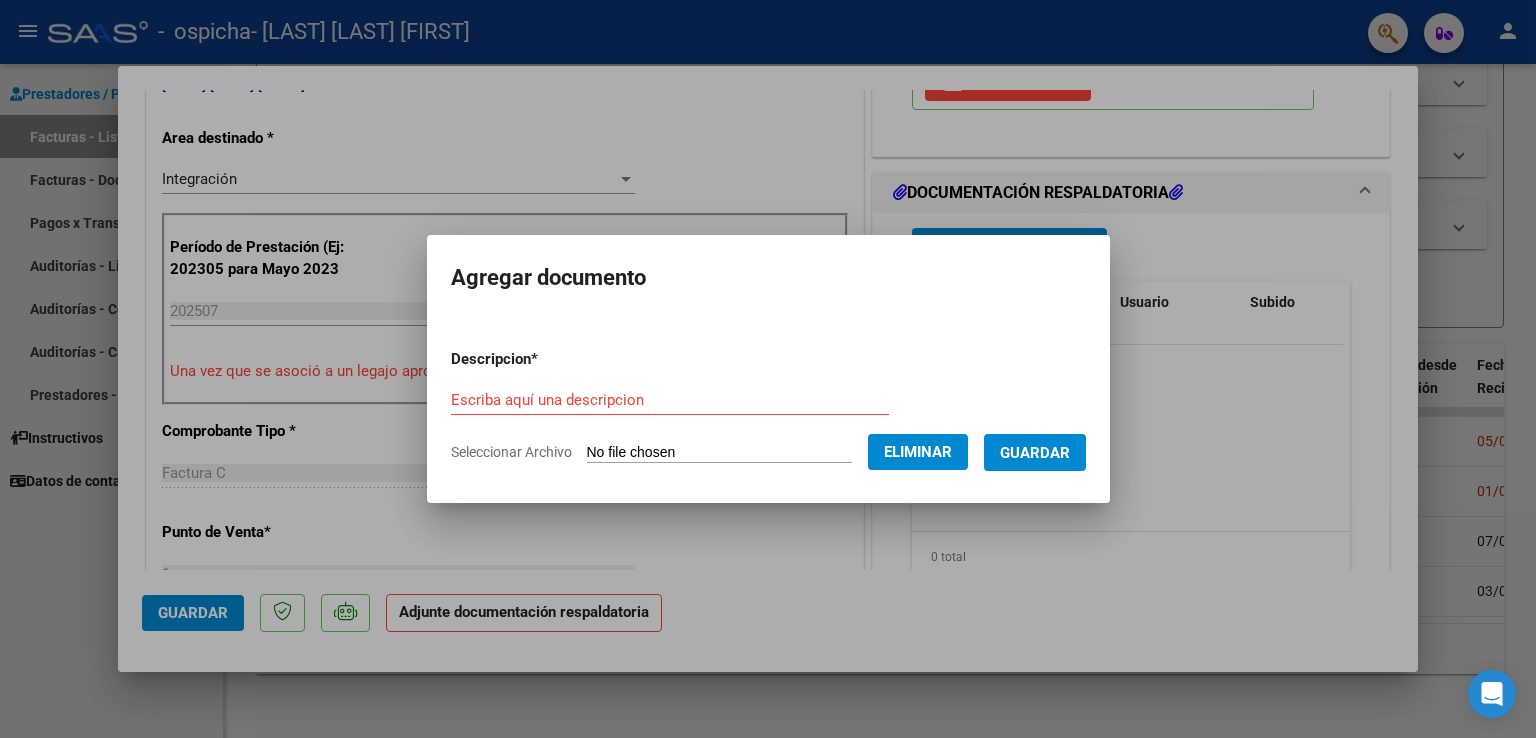 click on "Escriba aquí una descripcion" at bounding box center (670, 400) 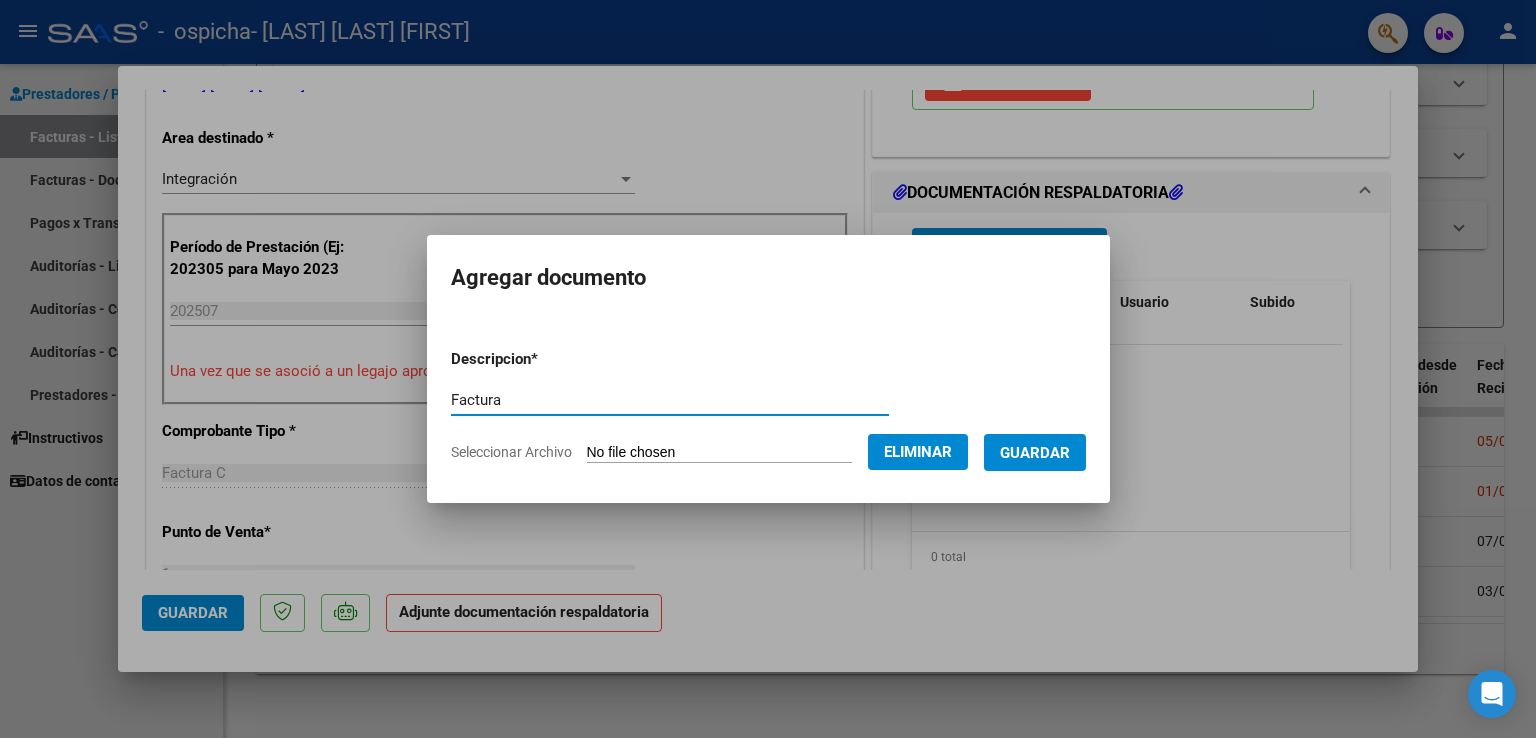 type on "Factura" 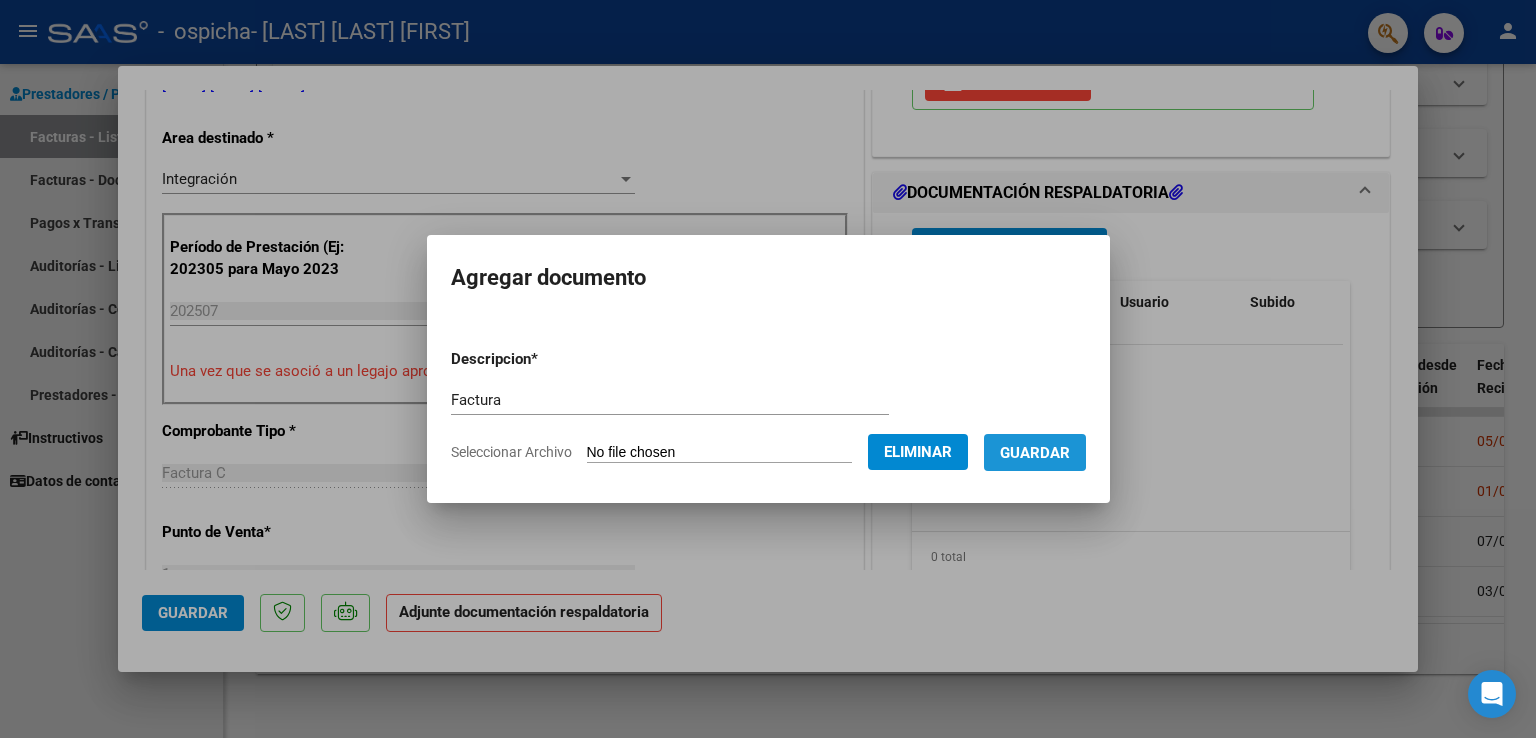 click on "Guardar" at bounding box center (1035, 453) 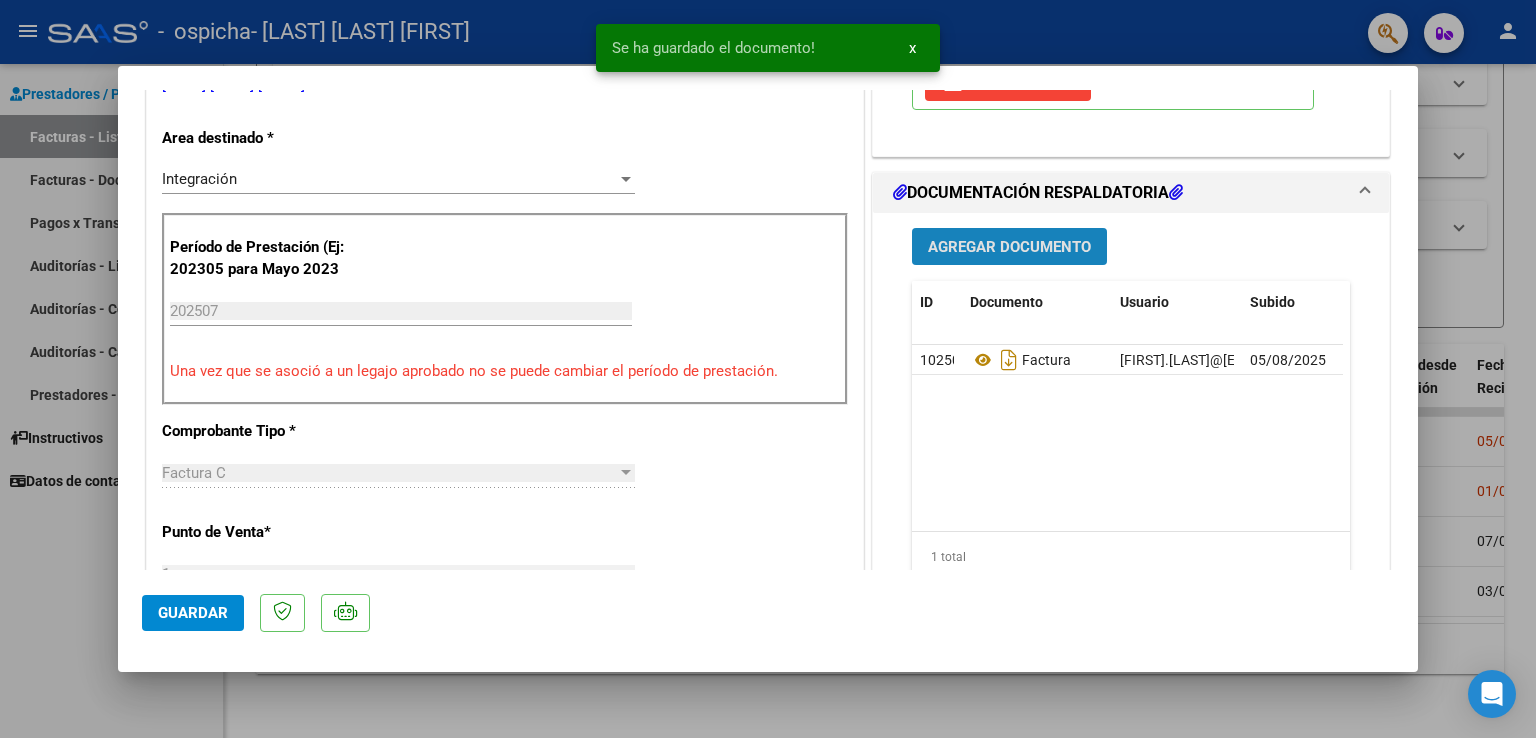 click on "Agregar Documento" at bounding box center (1009, 247) 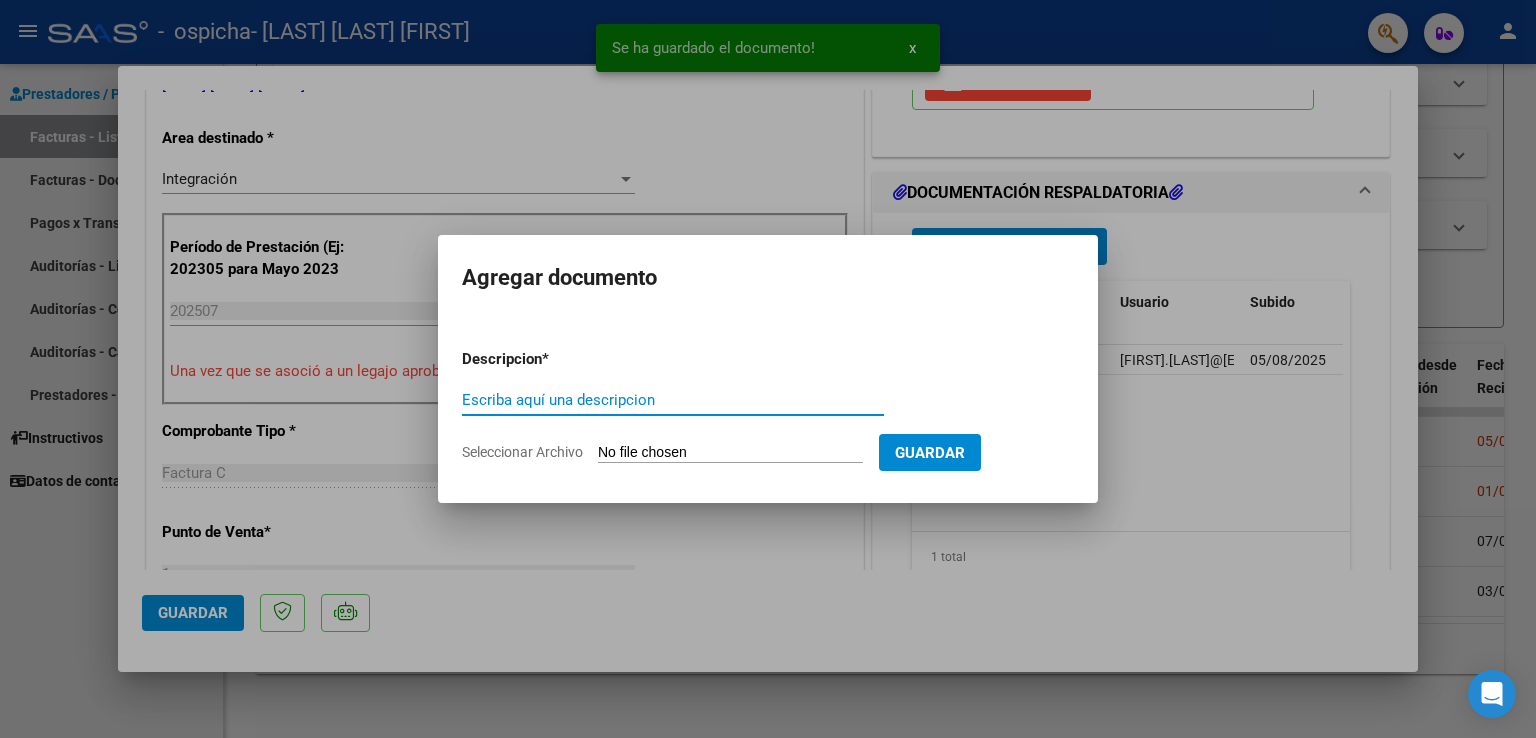 click on "Escriba aquí una descripcion" at bounding box center [673, 400] 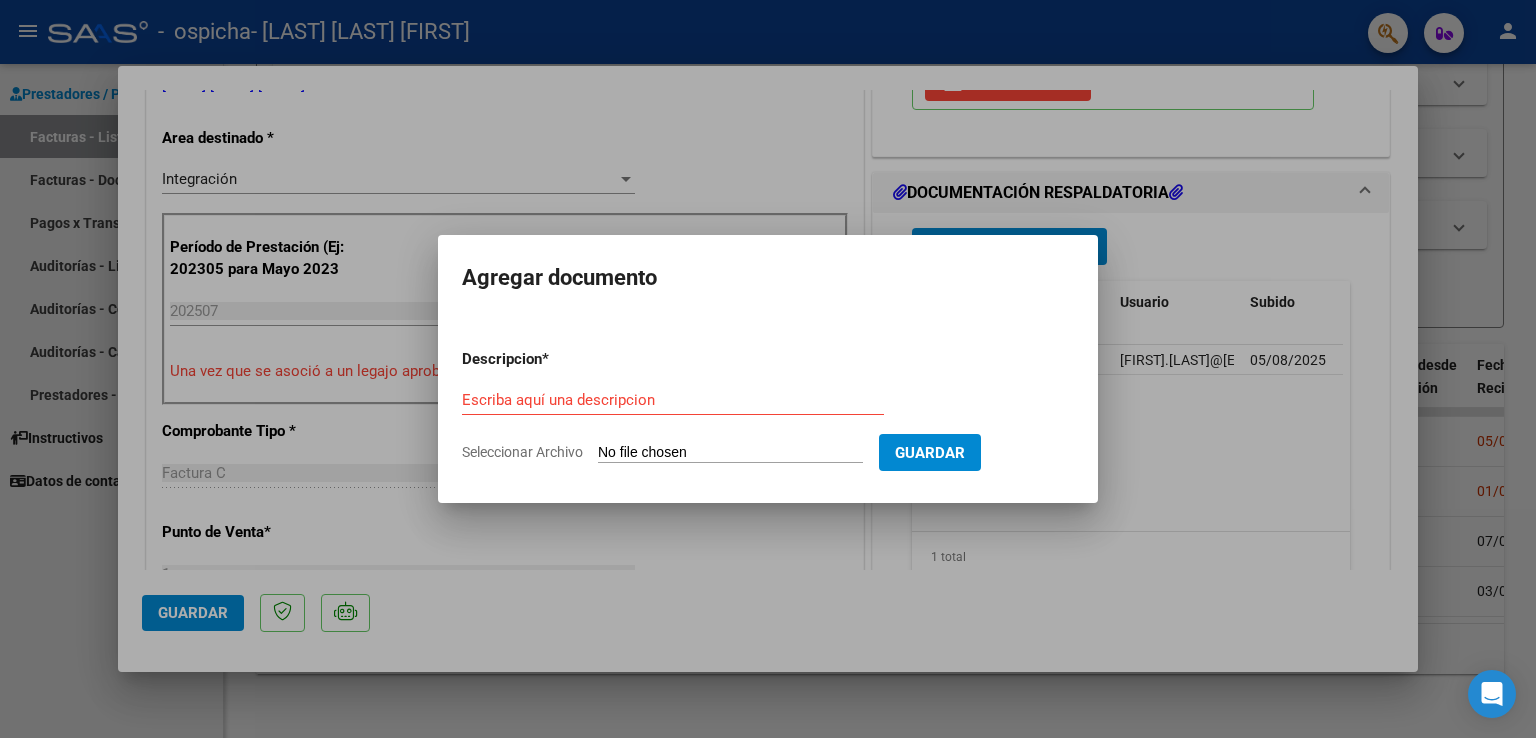 type on "C:\fakepath\Planilla [MONTH] [LAST].pdf" 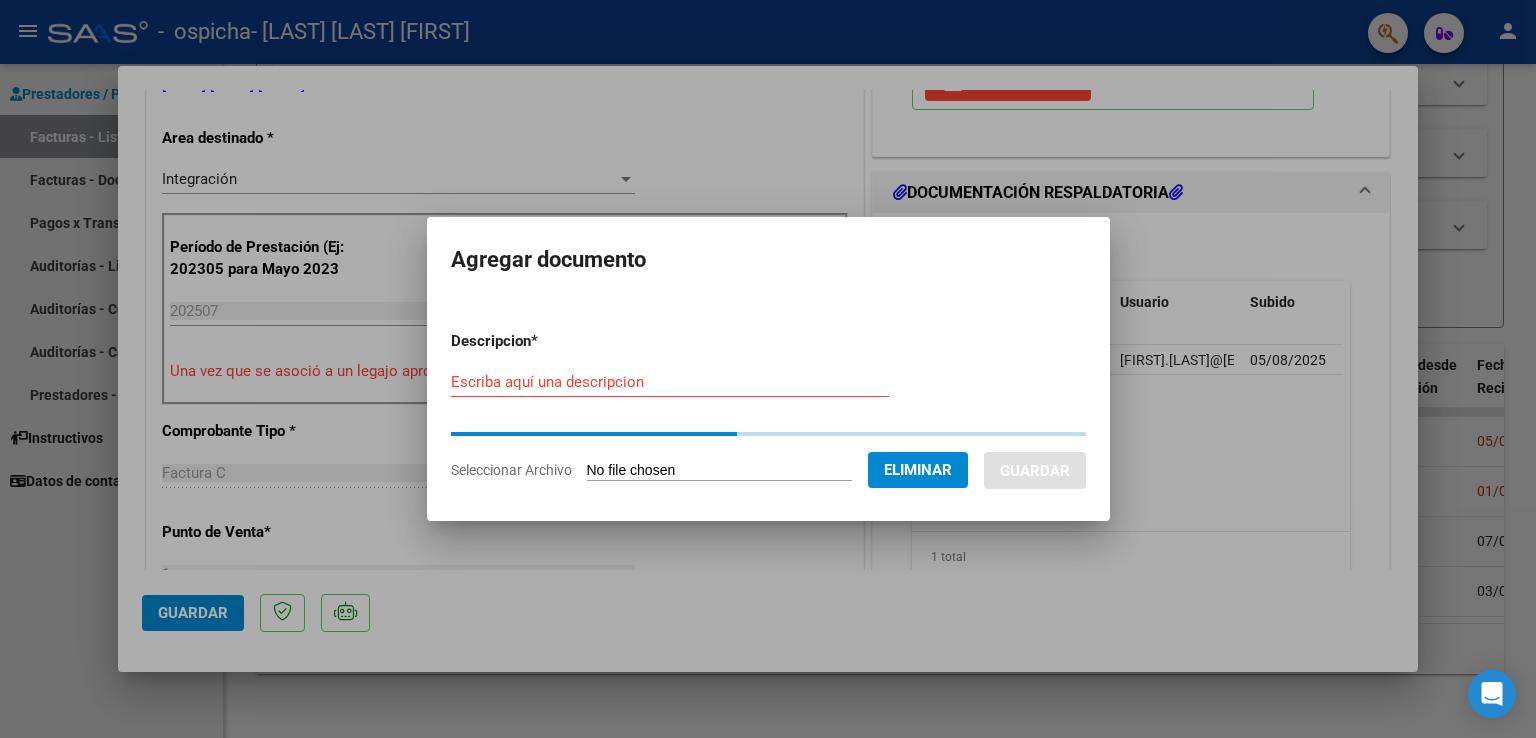click on "Escriba aquí una descripcion" at bounding box center [670, 382] 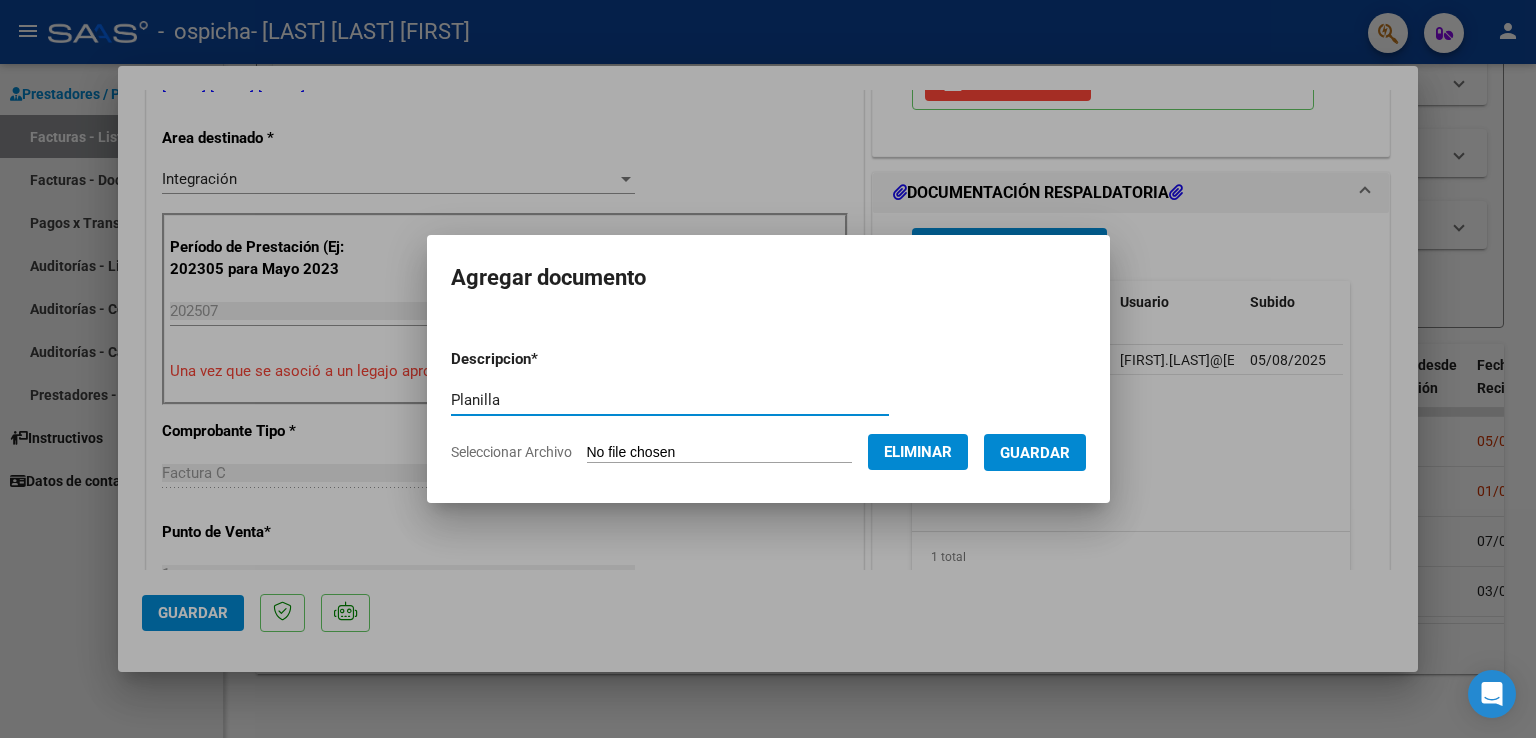 type on "Planilla" 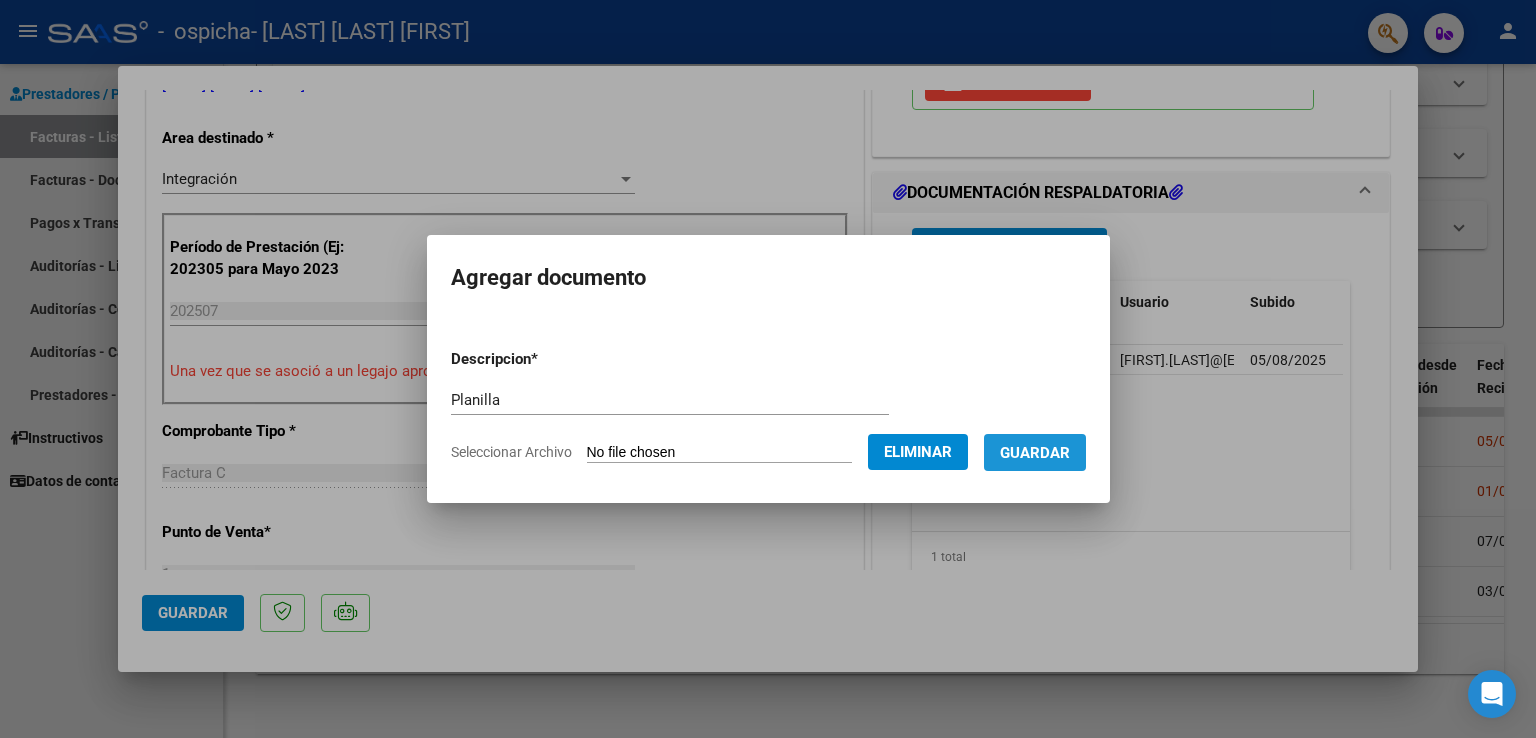 click on "Guardar" at bounding box center (1035, 453) 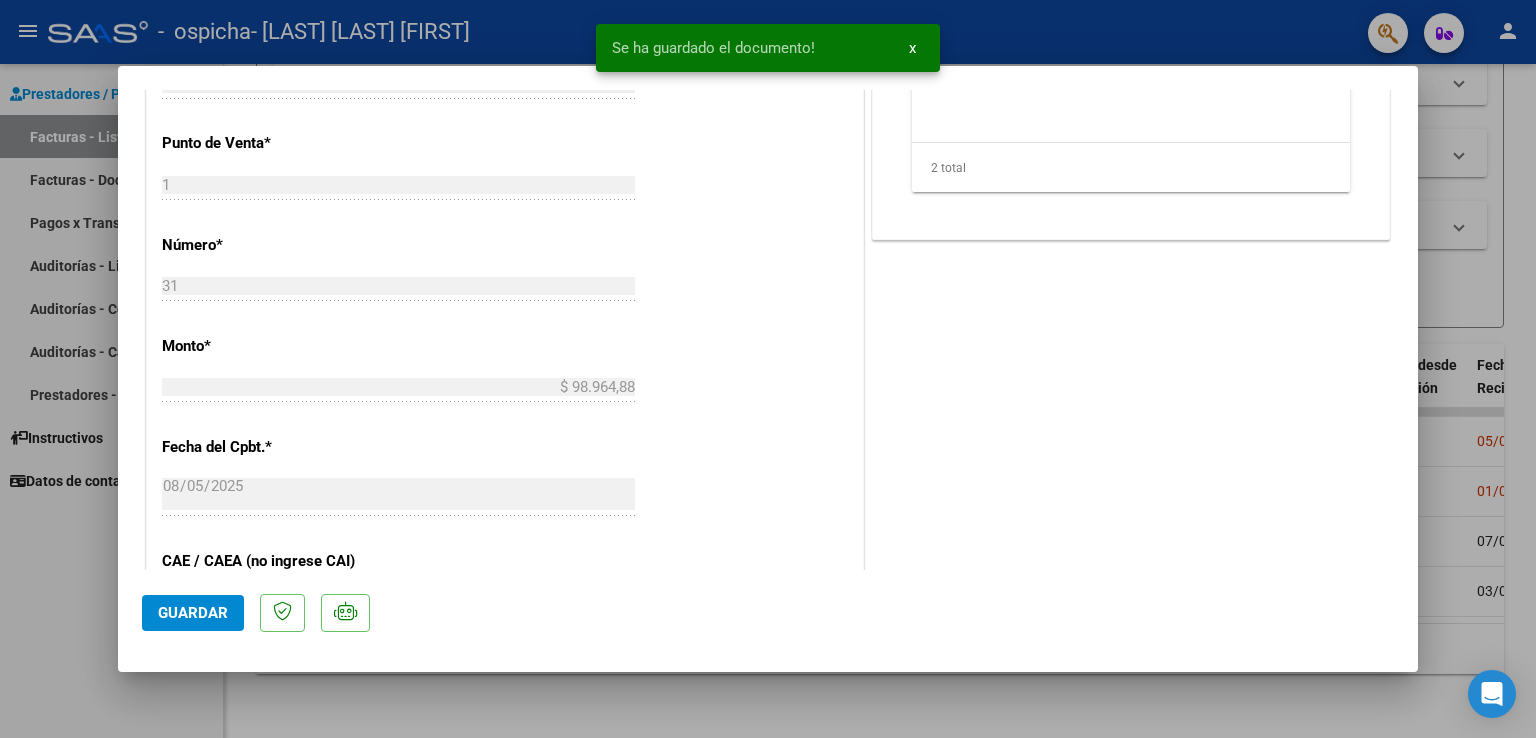 scroll, scrollTop: 900, scrollLeft: 0, axis: vertical 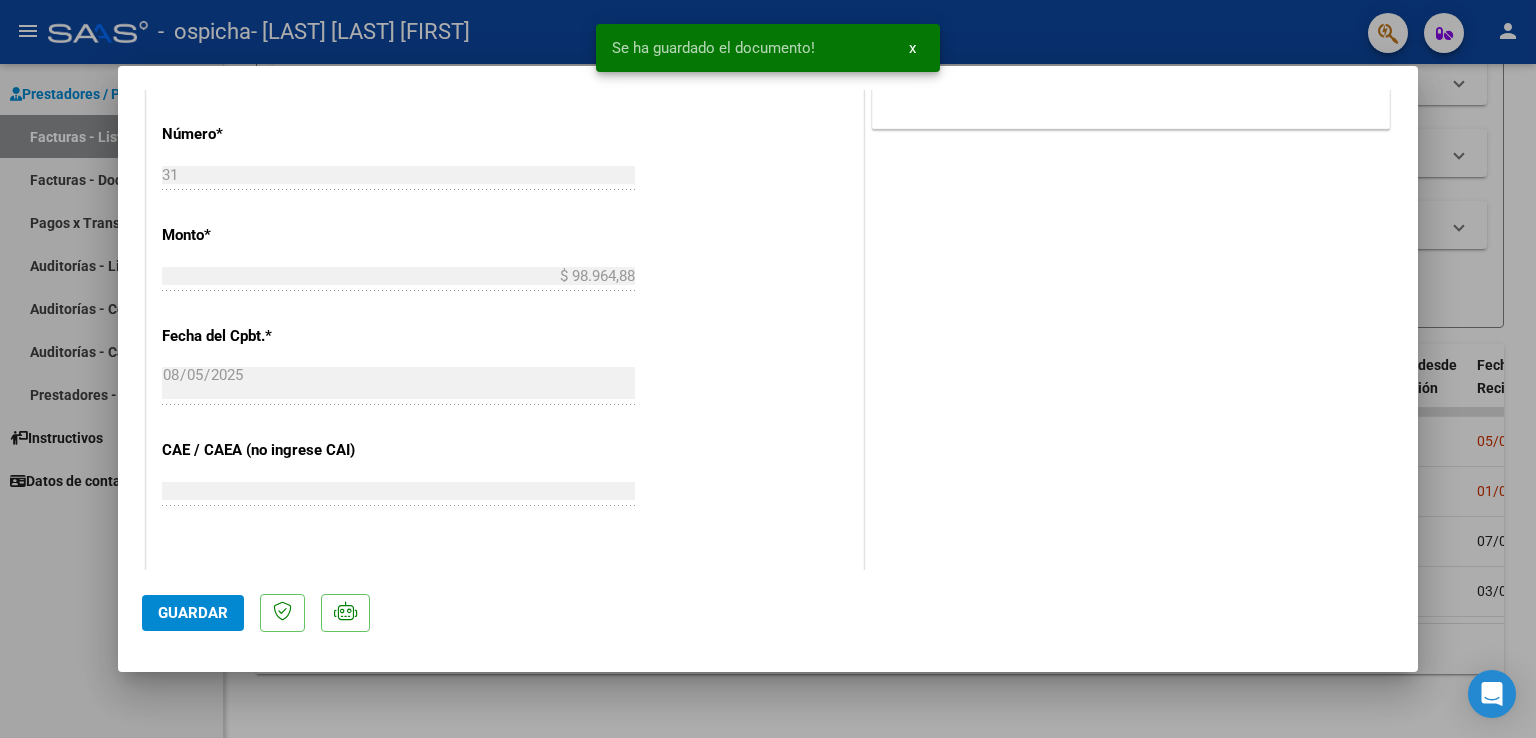 click on "Guardar" 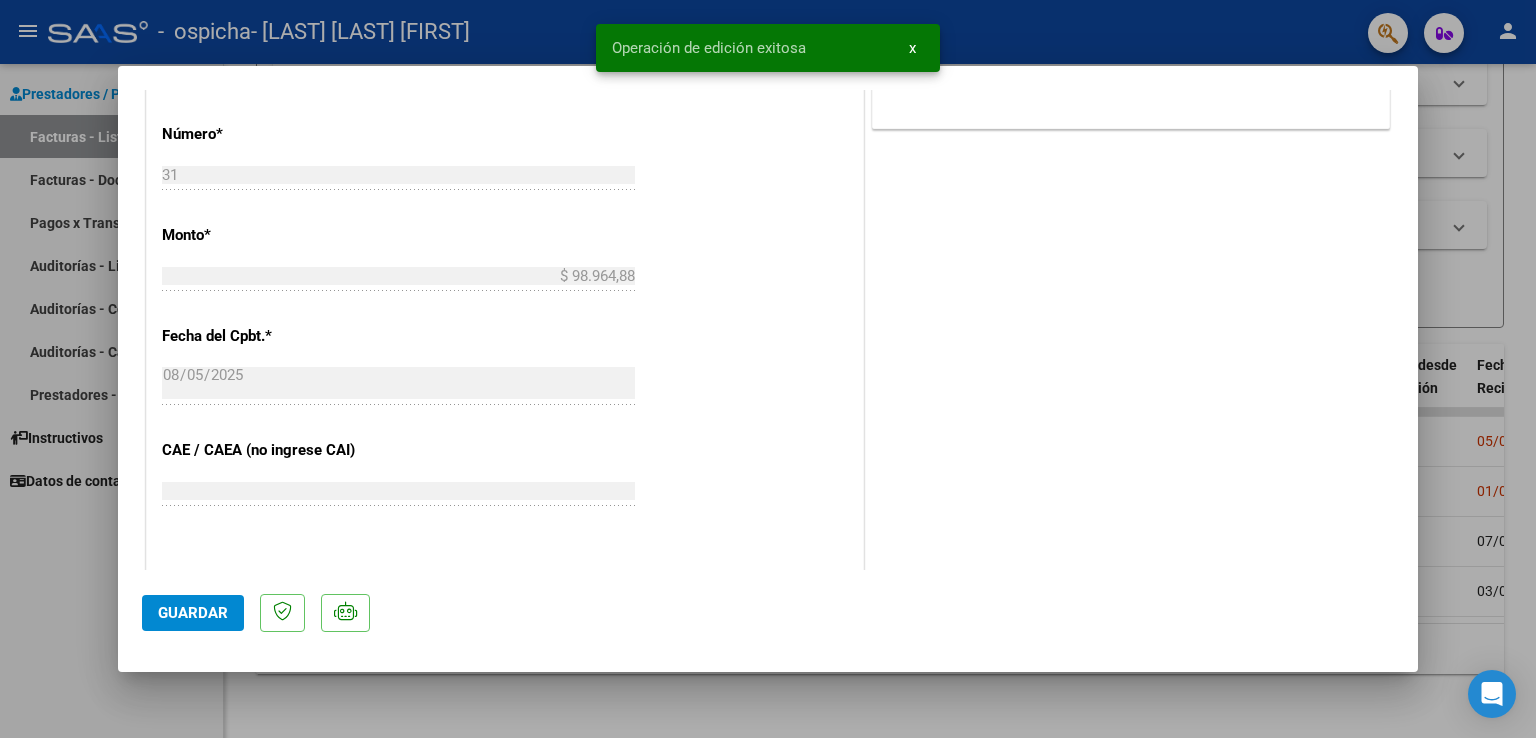 click at bounding box center (768, 369) 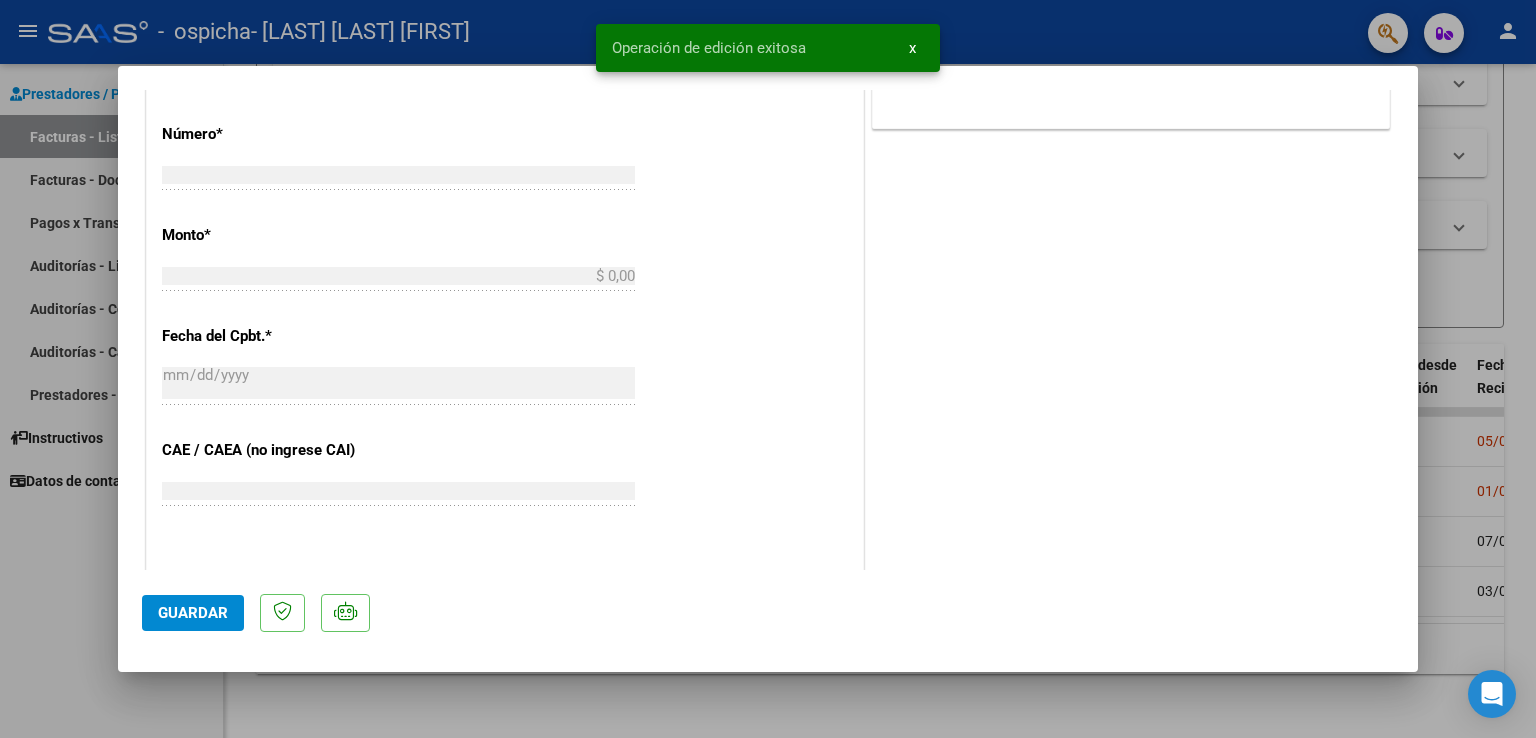 scroll, scrollTop: 1030, scrollLeft: 0, axis: vertical 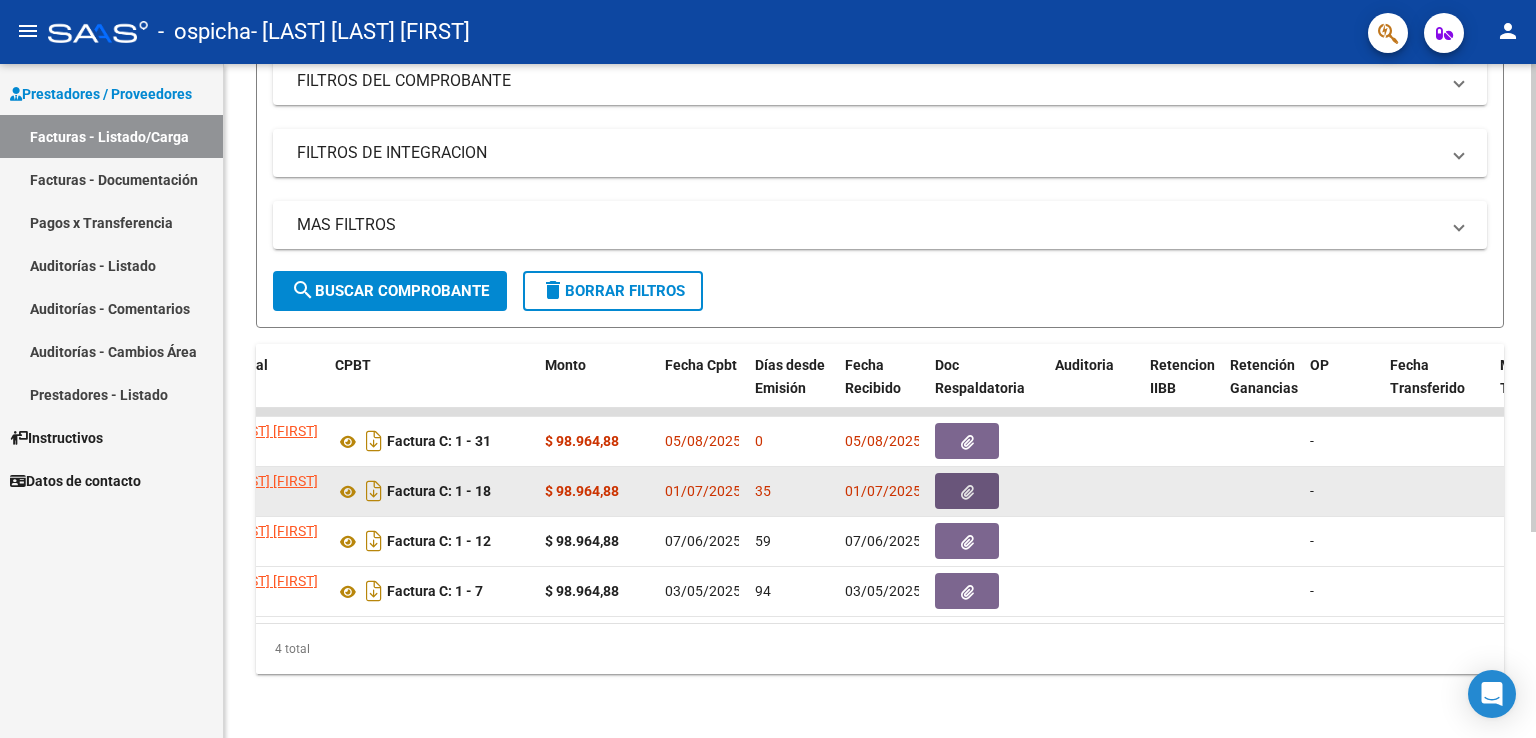 click 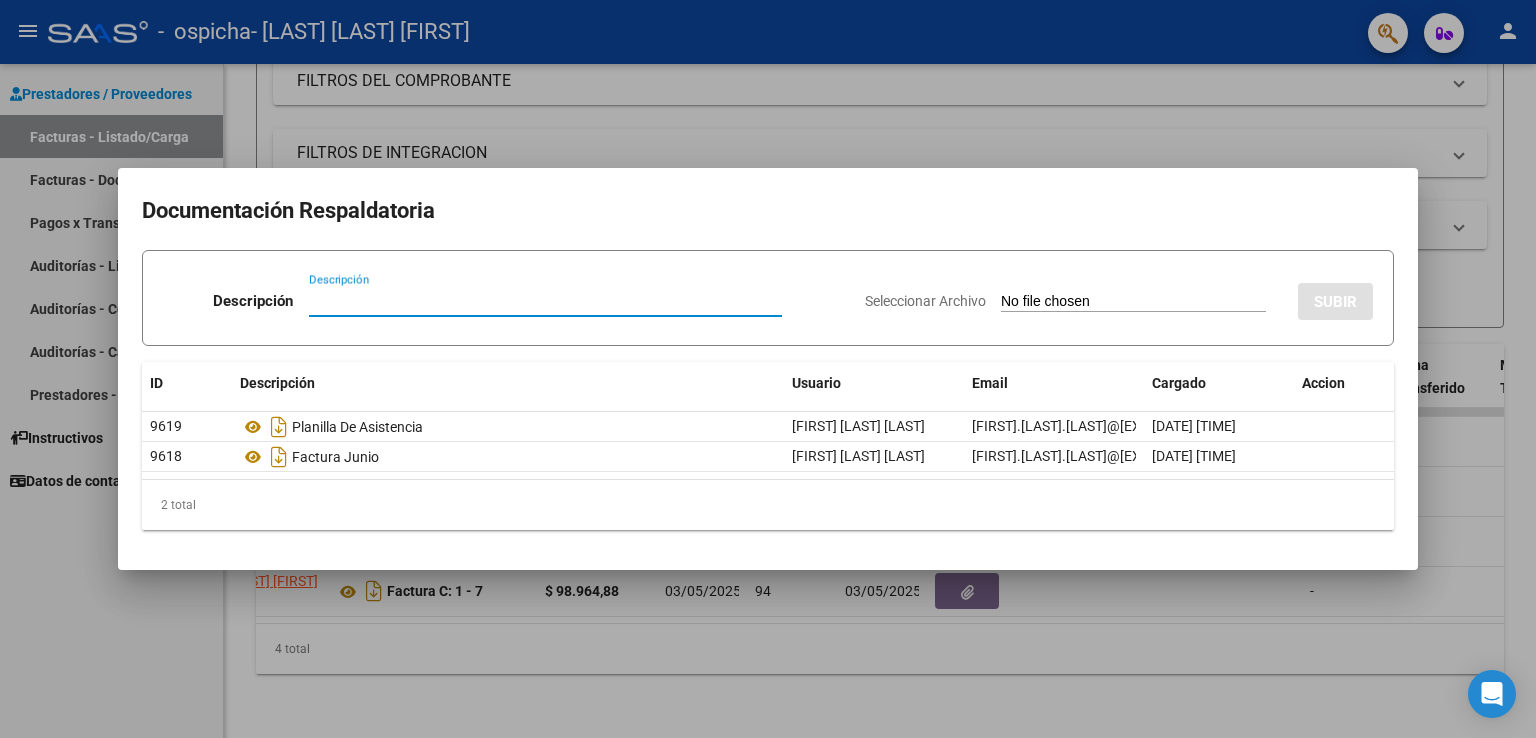 click at bounding box center [768, 369] 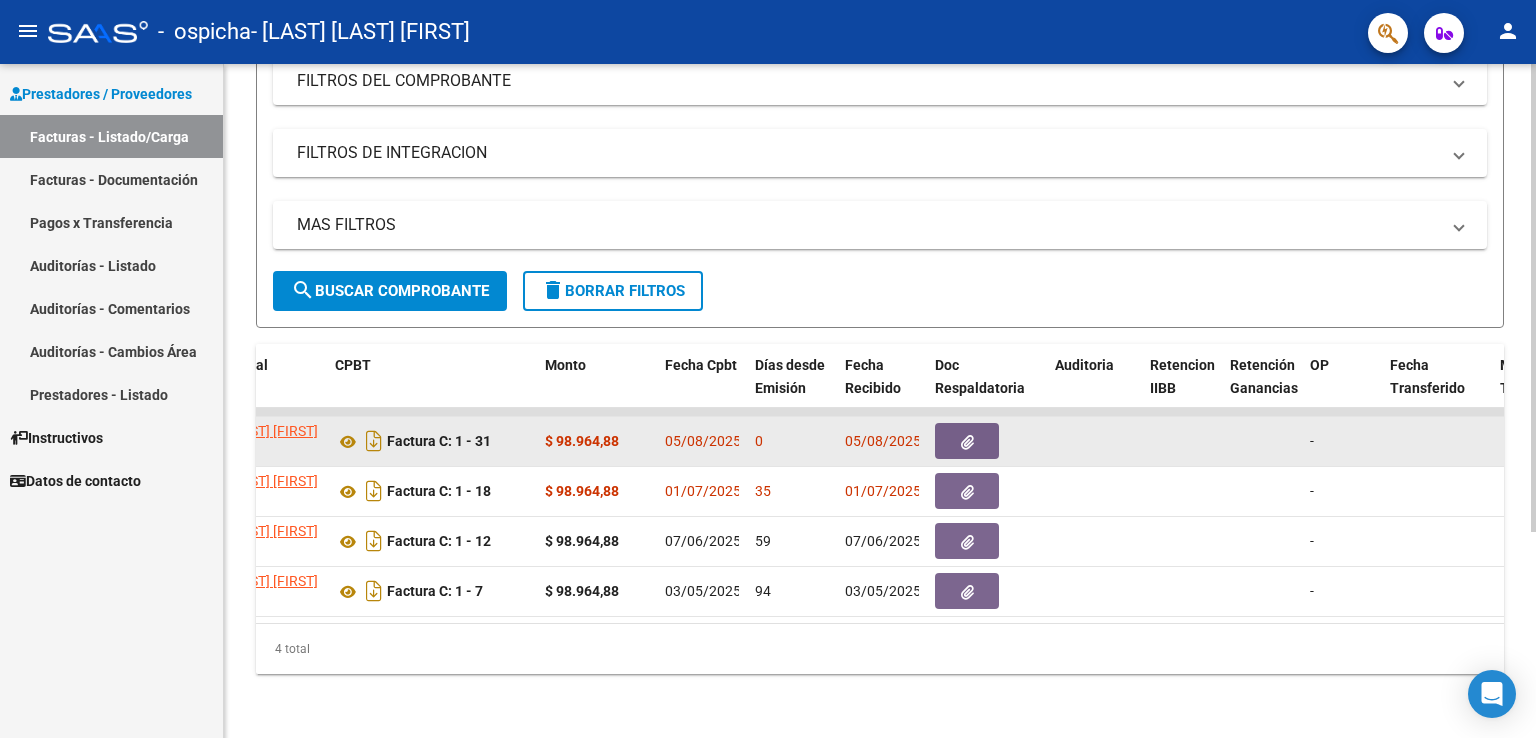 click 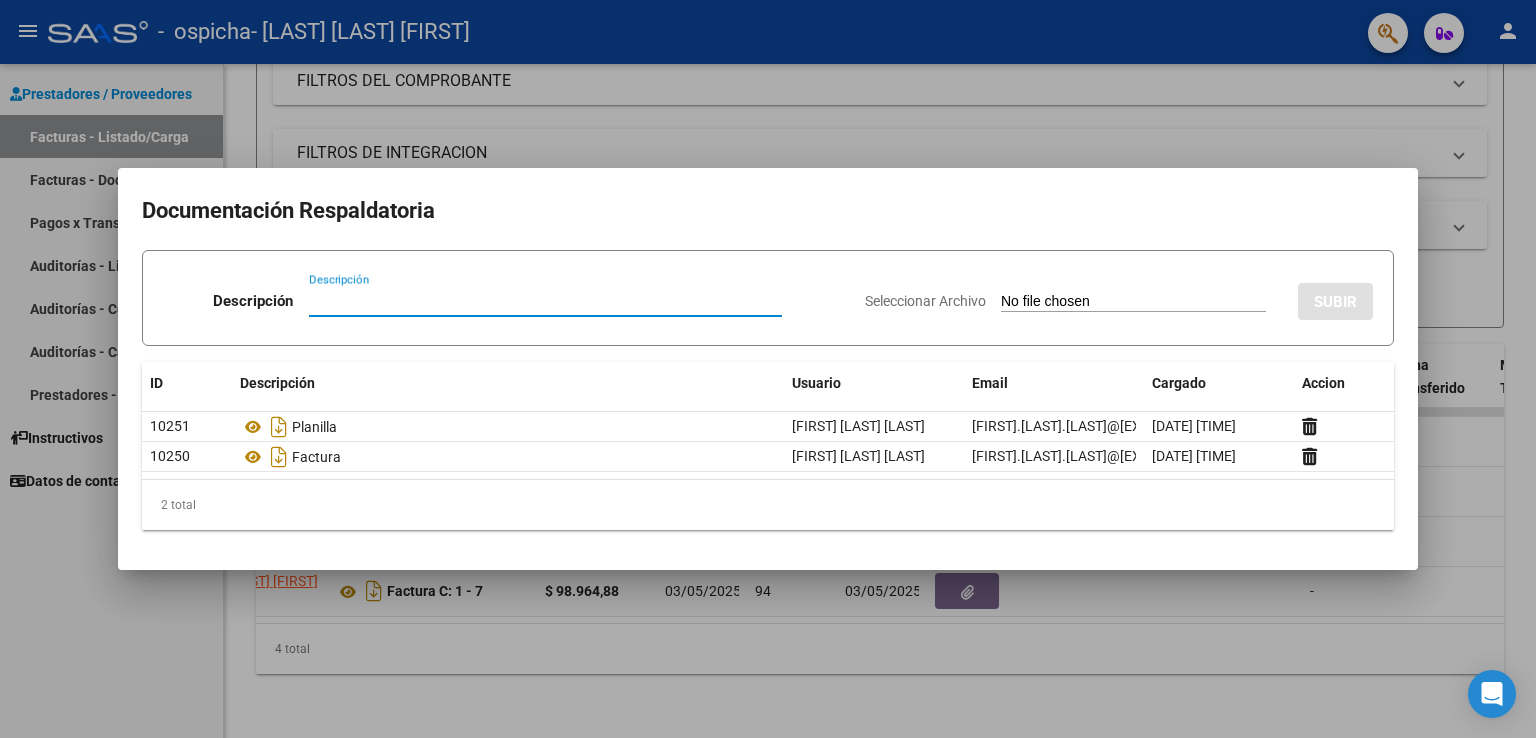 click at bounding box center [768, 369] 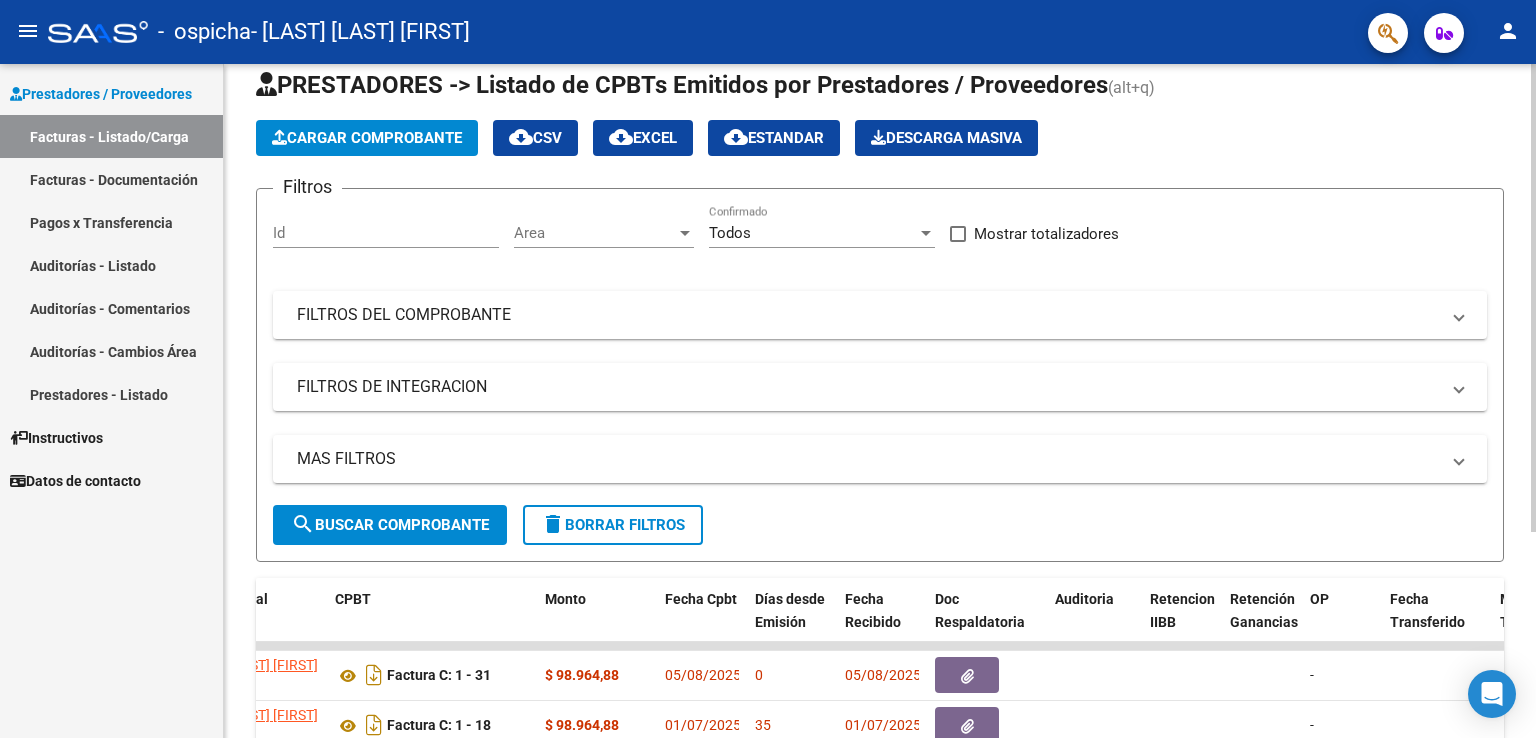 scroll, scrollTop: 0, scrollLeft: 0, axis: both 